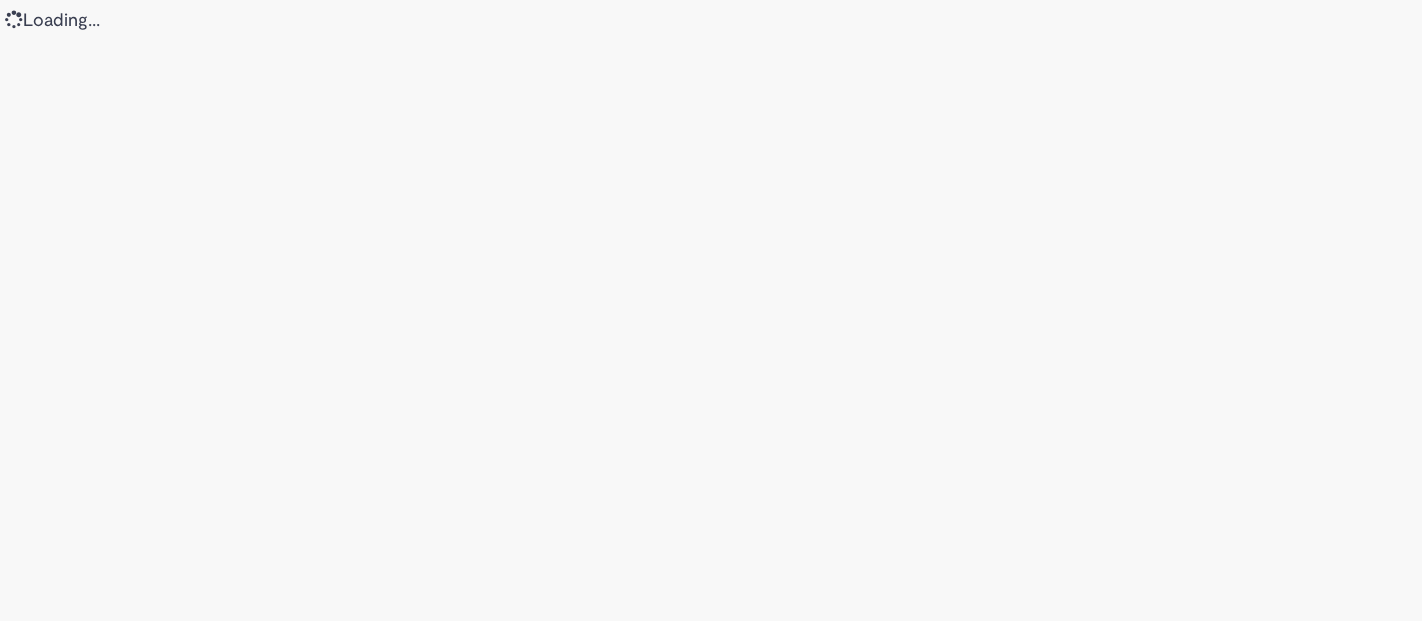 scroll, scrollTop: 0, scrollLeft: 0, axis: both 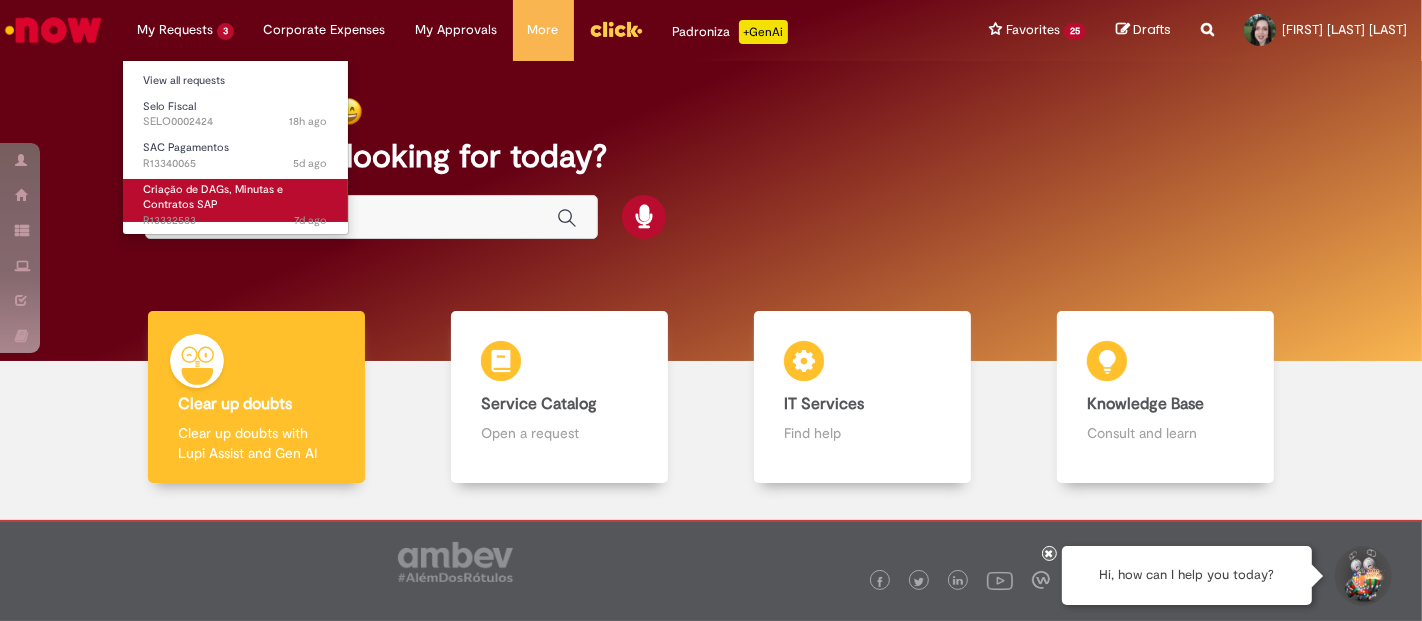 click on "Criação de DAGs, Minutas e Contratos SAP" at bounding box center [213, 197] 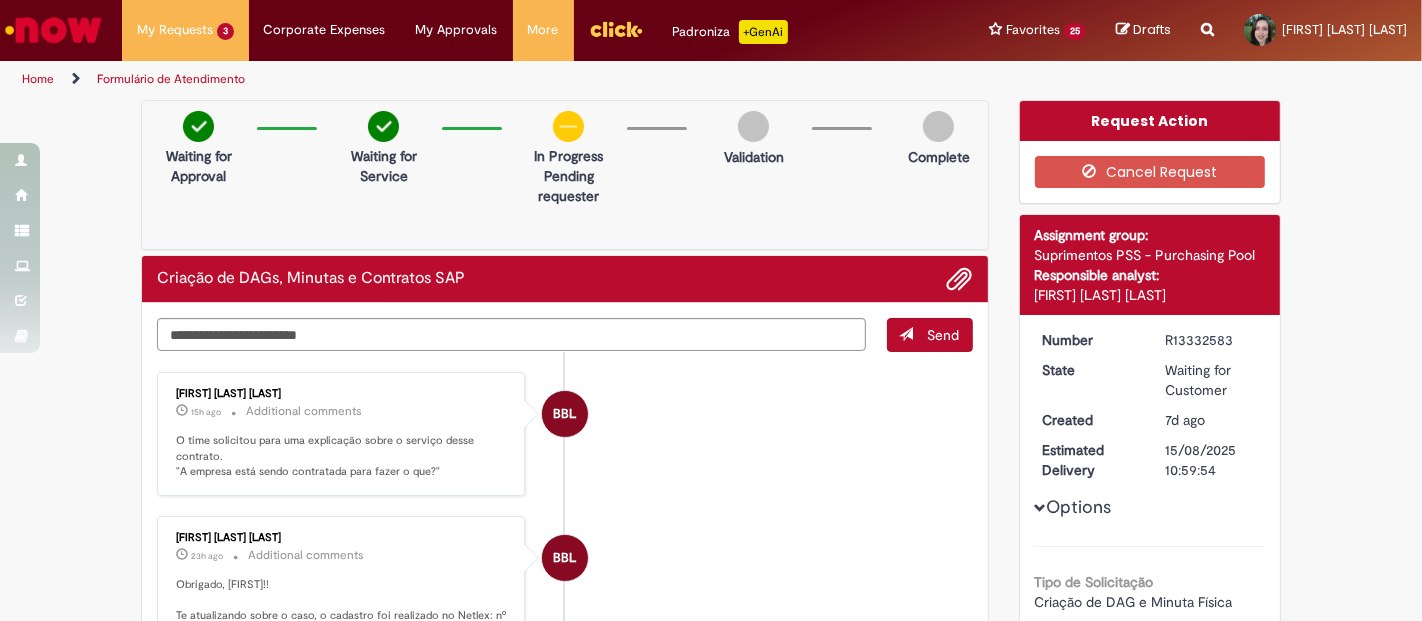 scroll, scrollTop: 222, scrollLeft: 0, axis: vertical 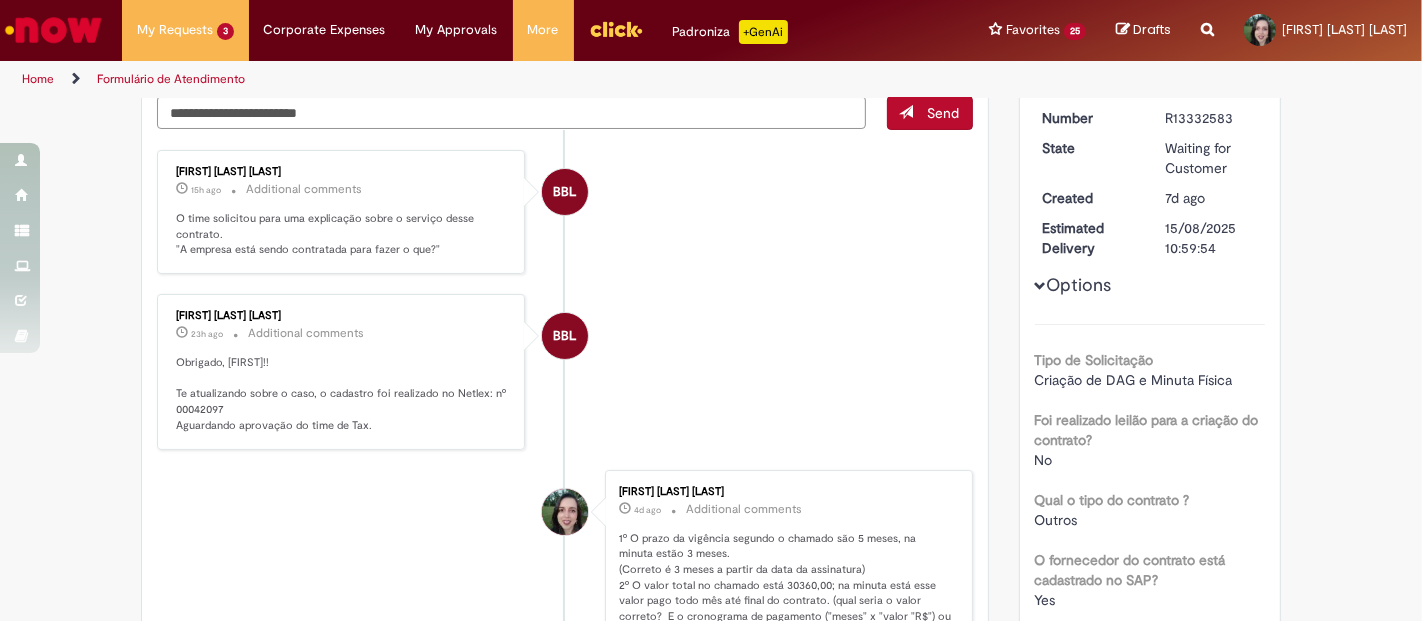 click on "Obrigado, [FIRST]!!
Te atualizando sobre o caso, o cadastro foi realizado no Netlex: nº 00042097
Aguardando aprovação do time de Tax." at bounding box center (342, 394) 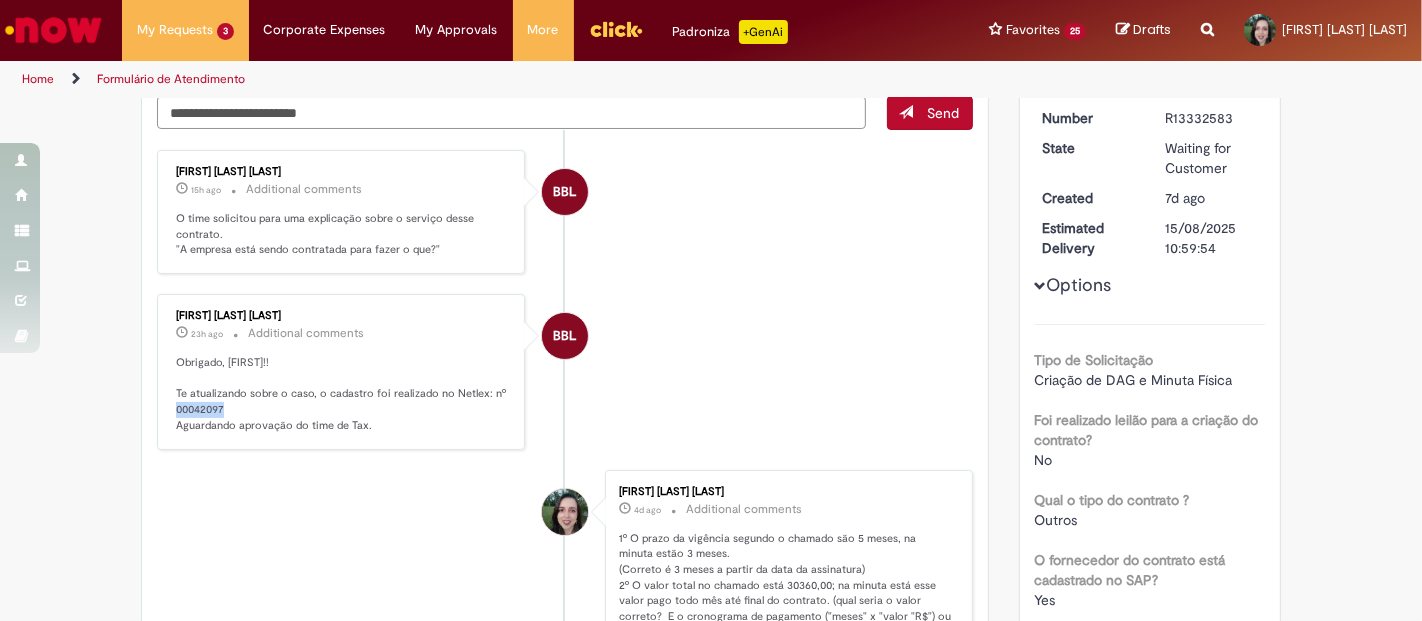 click on "Obrigado, [FIRST]!!
Te atualizando sobre o caso, o cadastro foi realizado no Netlex: nº 00042097
Aguardando aprovação do time de Tax." at bounding box center [342, 394] 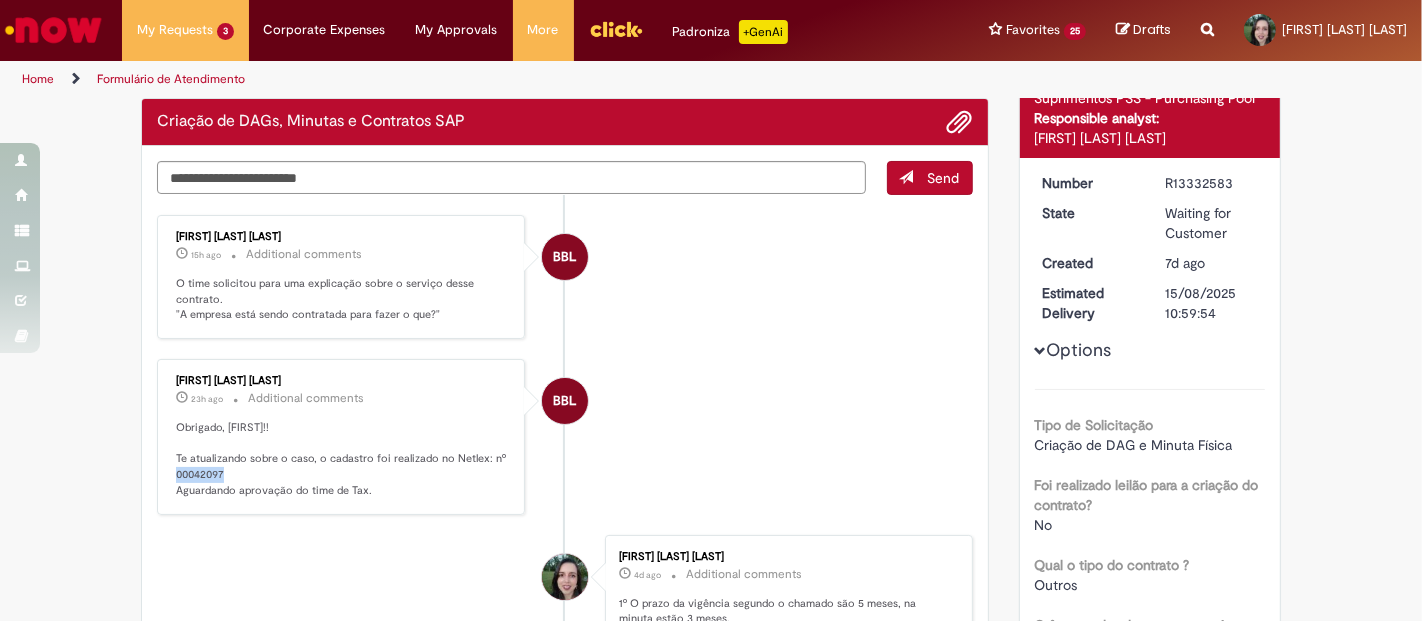 scroll, scrollTop: 111, scrollLeft: 0, axis: vertical 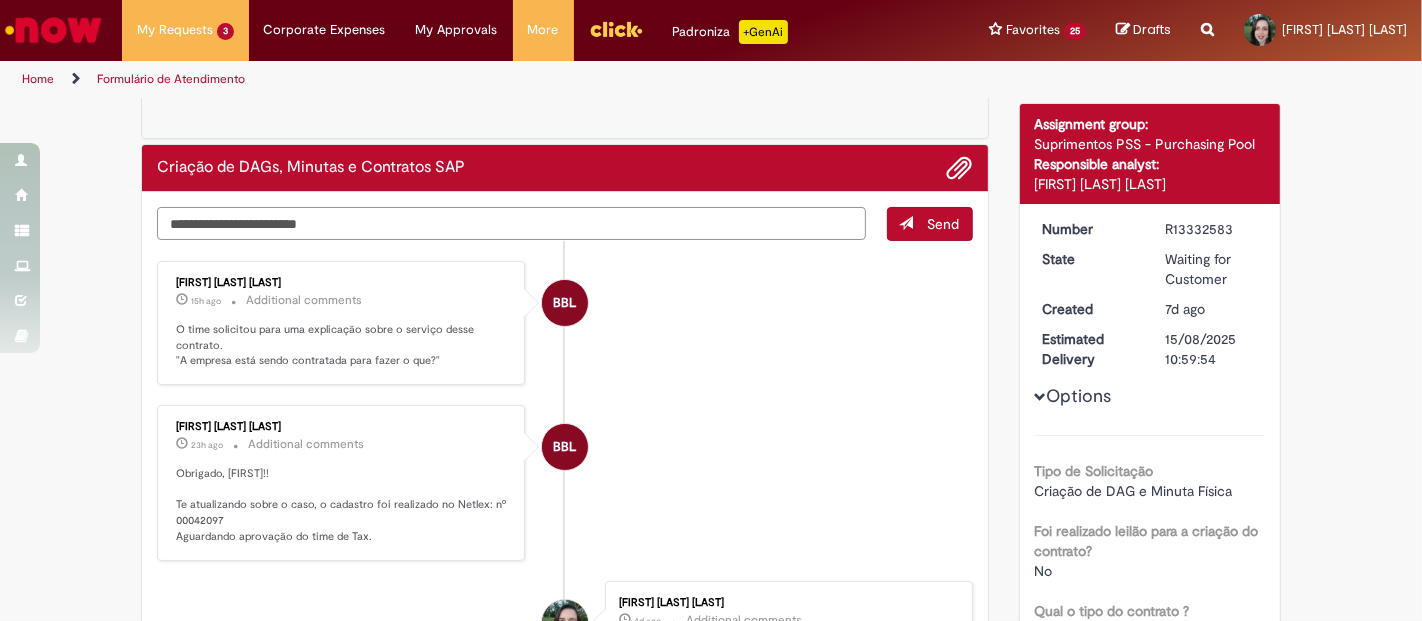 click at bounding box center [511, 223] 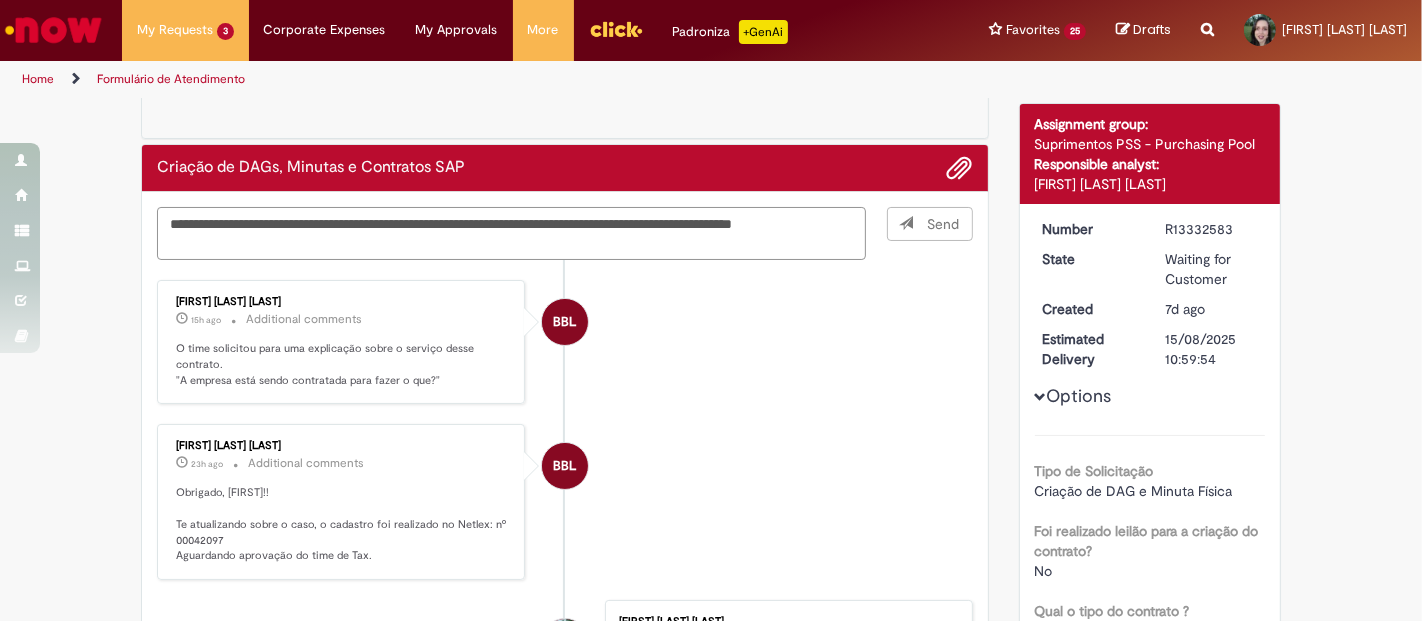 type on "**********" 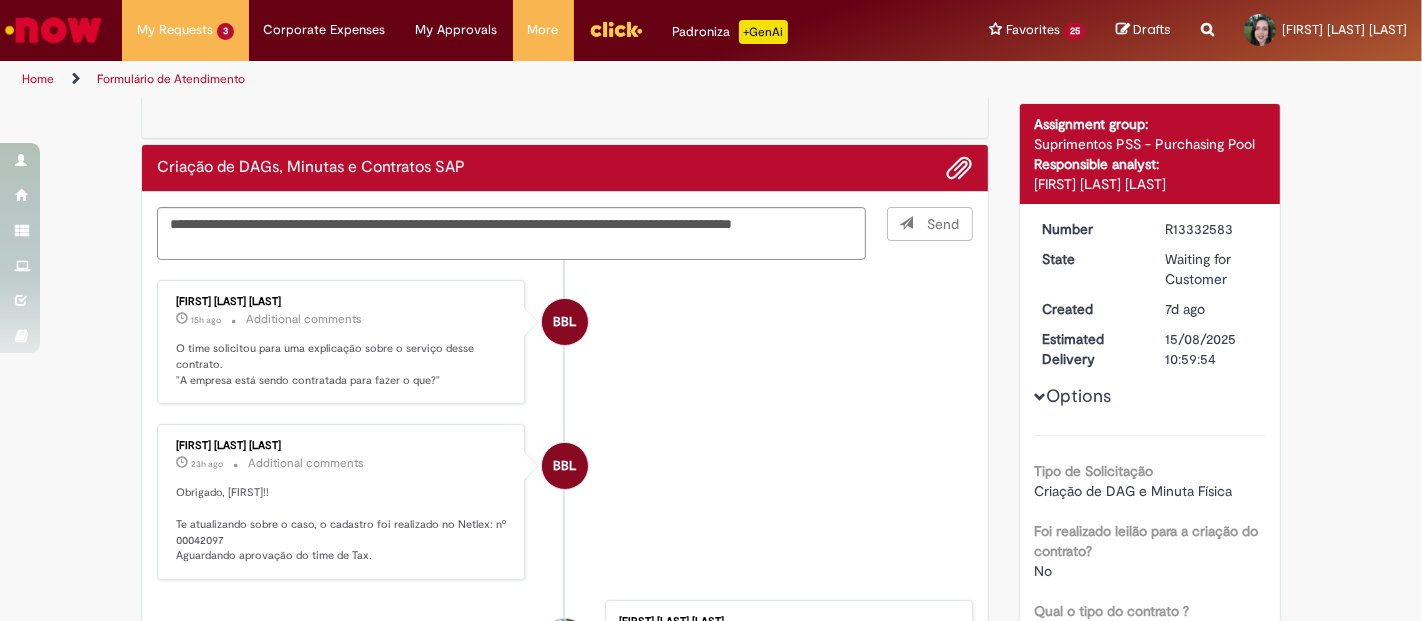 type 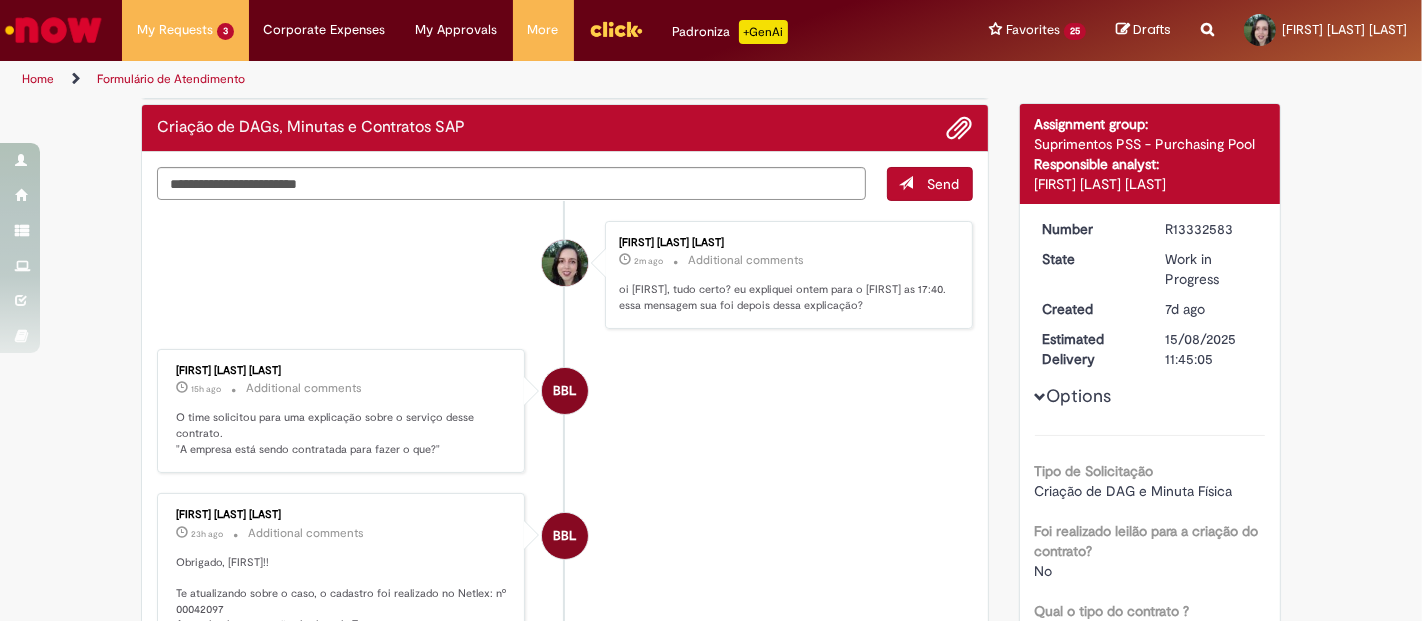 click on "R13332583" at bounding box center (1211, 229) 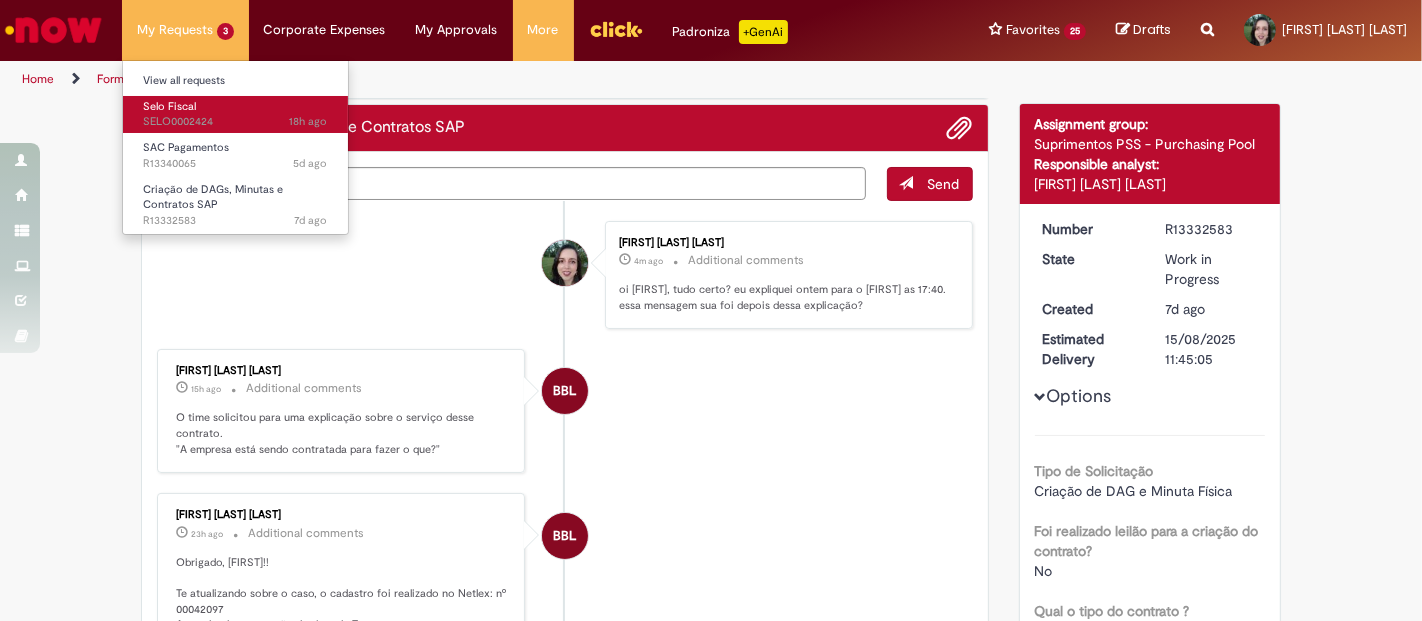 click on "18h ago 18 hours ago  SELO0002424" at bounding box center [235, 122] 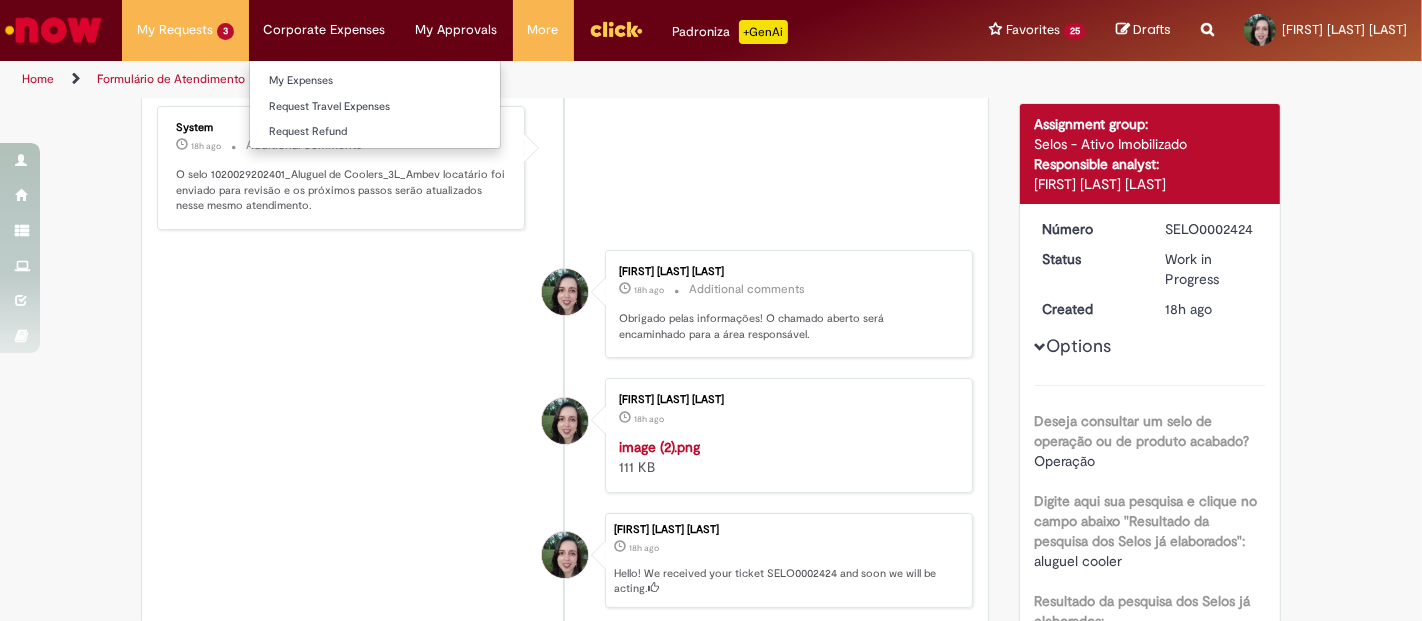 scroll, scrollTop: 0, scrollLeft: 0, axis: both 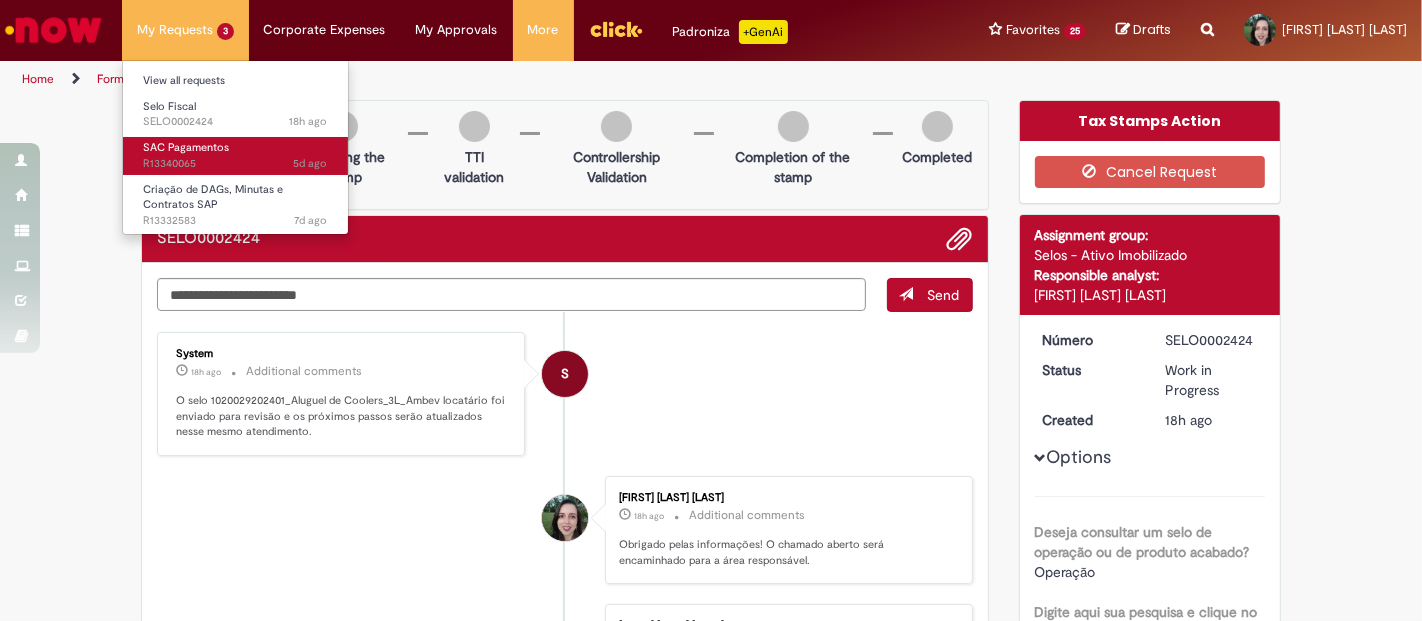 click on "5d ago 5 days ago  R13340065" at bounding box center (235, 164) 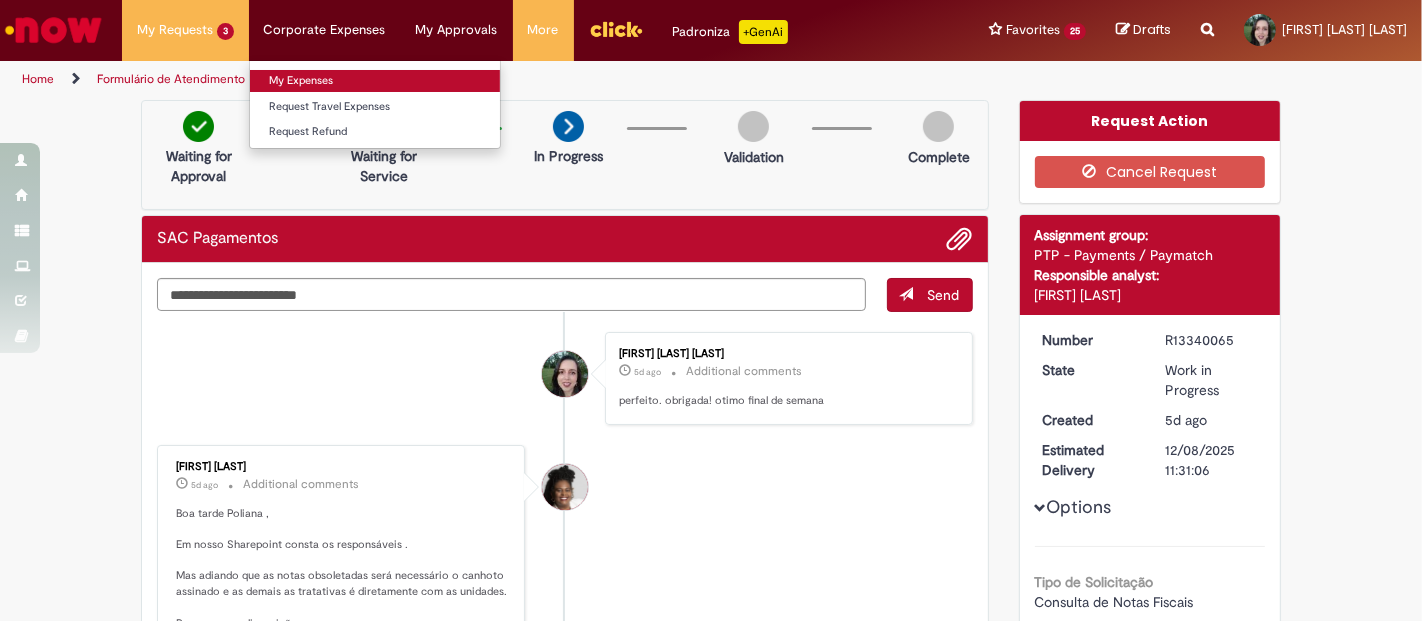 click on "My Expenses" at bounding box center [375, 81] 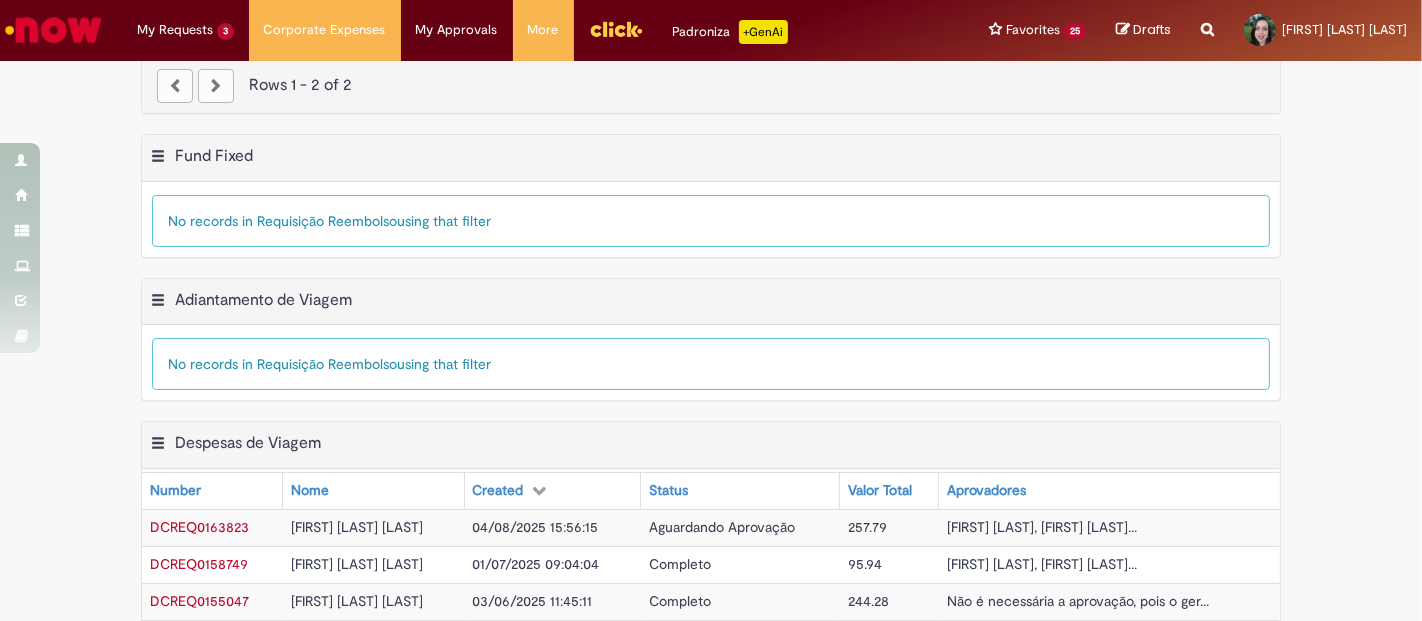 scroll, scrollTop: 333, scrollLeft: 0, axis: vertical 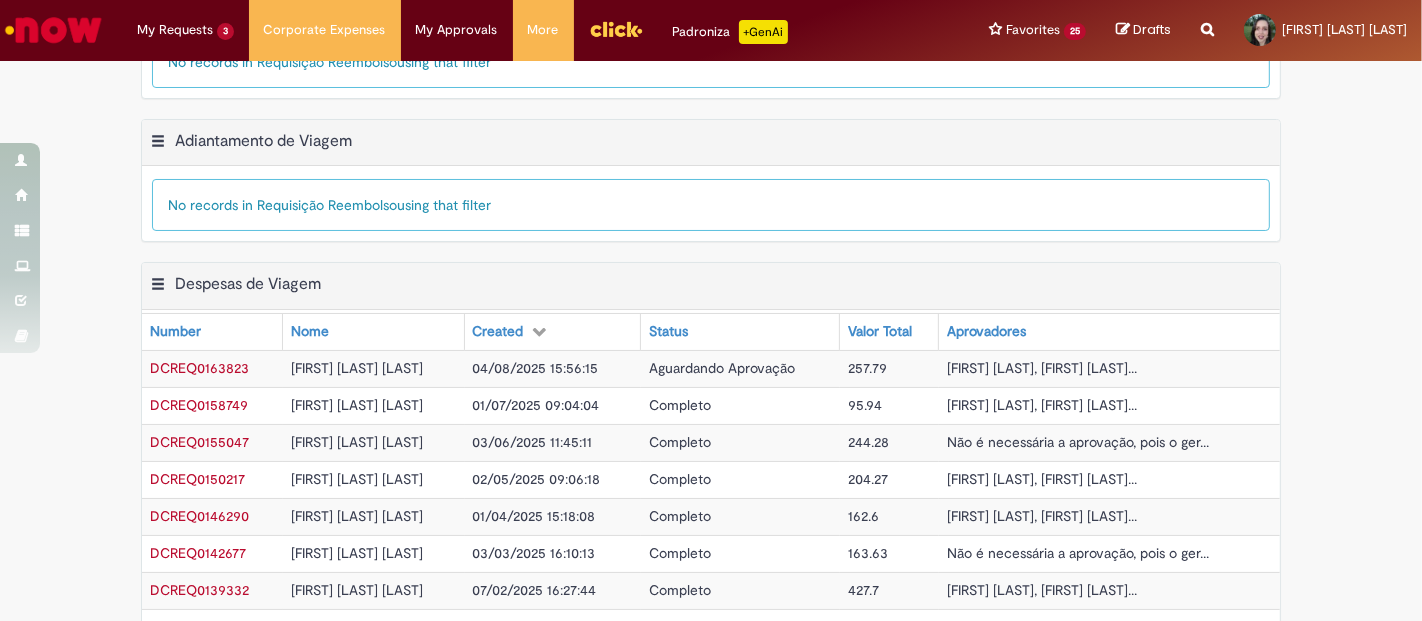 click on "Aguardando Aprovação" at bounding box center (722, 368) 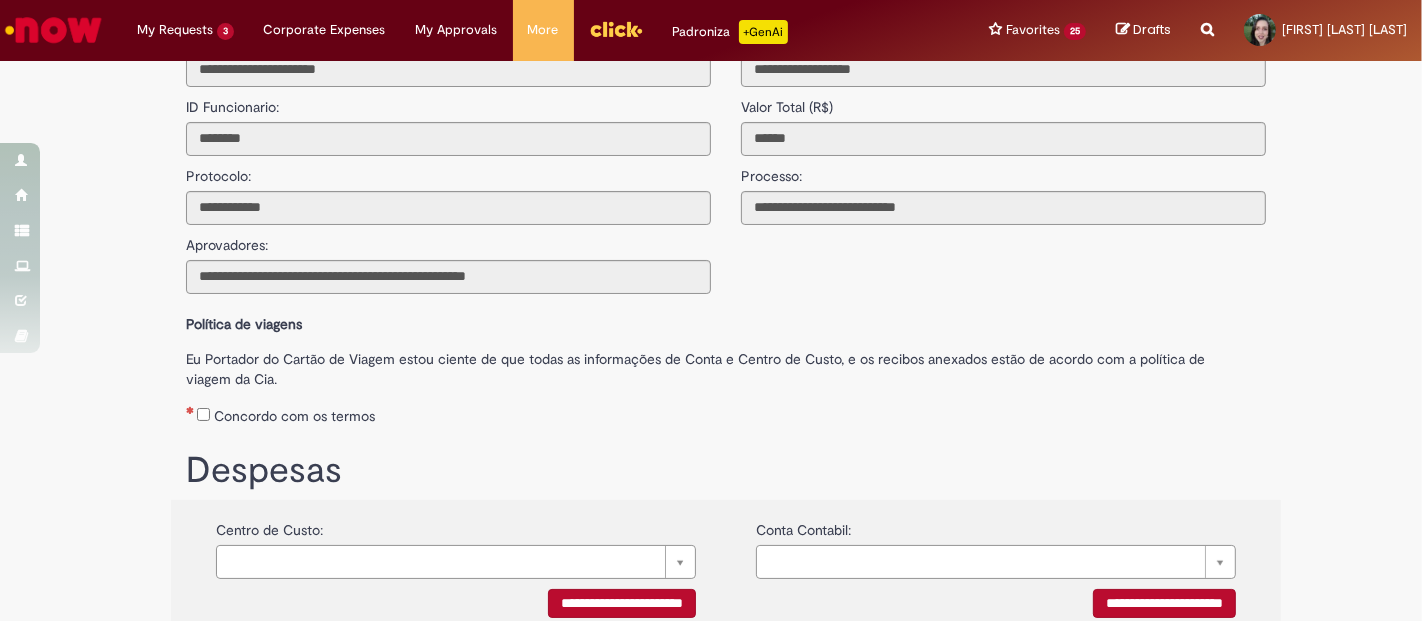scroll, scrollTop: 0, scrollLeft: 0, axis: both 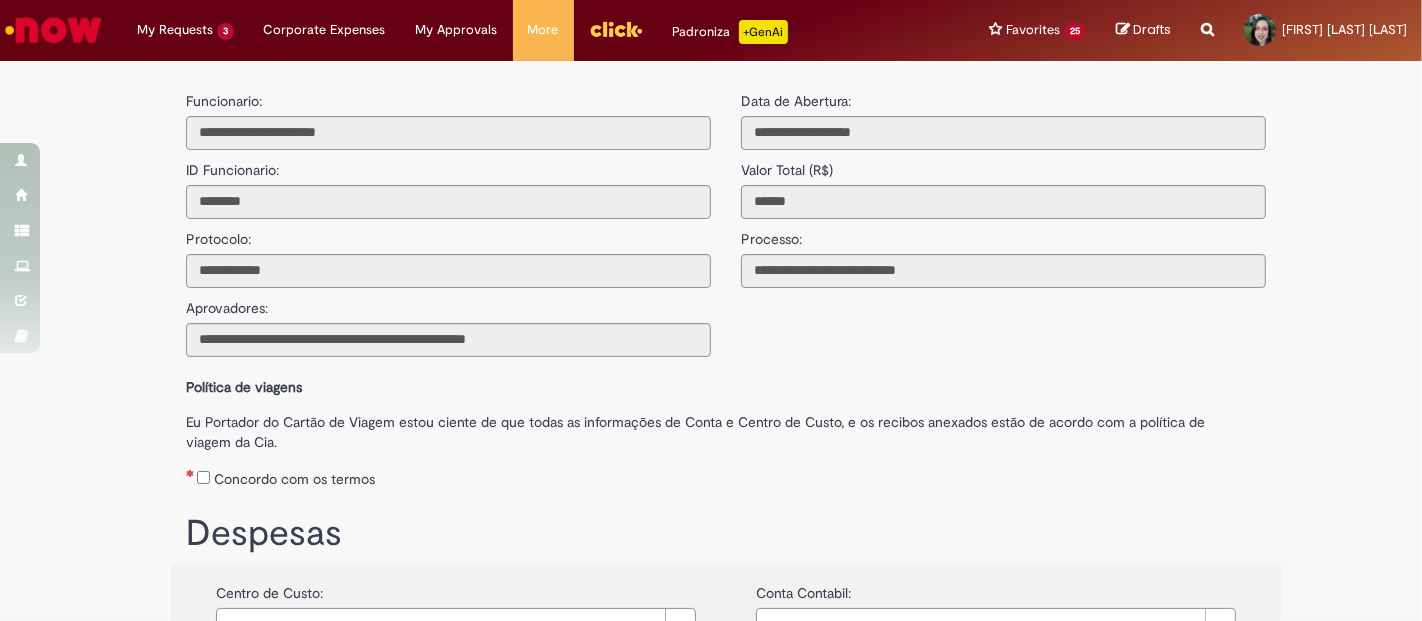 click at bounding box center [616, 29] 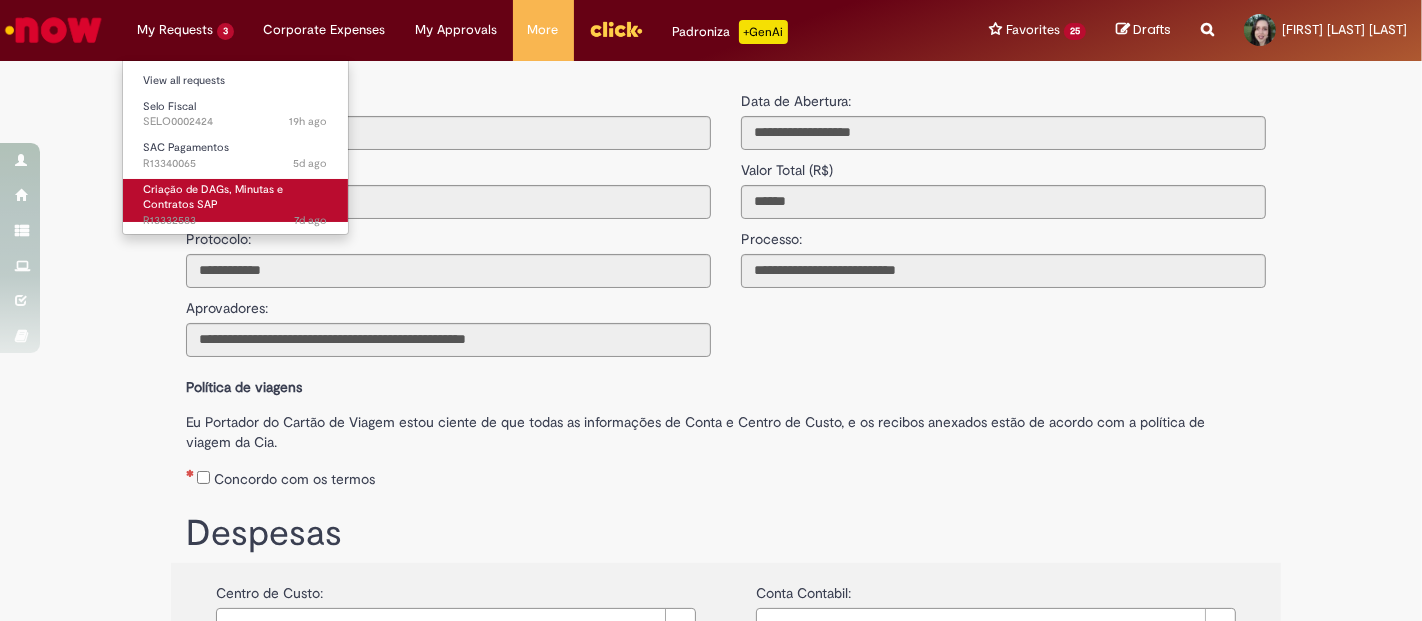 click on "7d ago 7 days ago  R13332583" at bounding box center (235, 221) 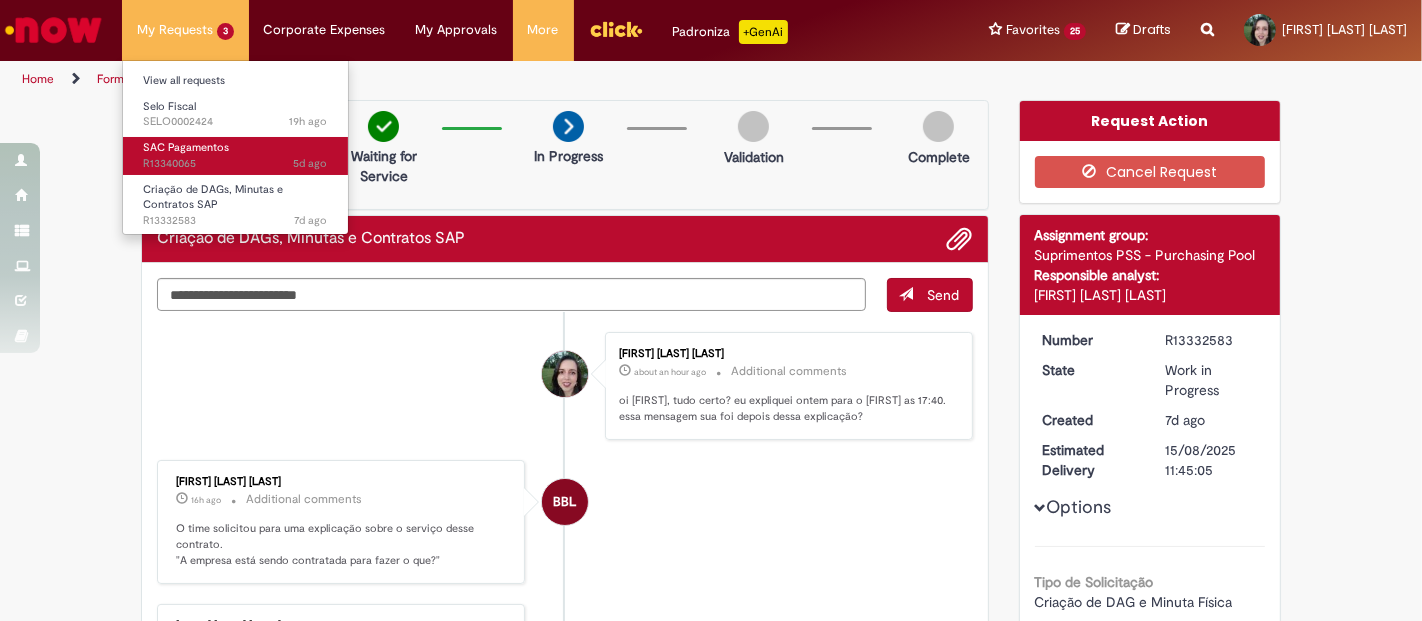 click on "SAC Pagamentos" at bounding box center (186, 147) 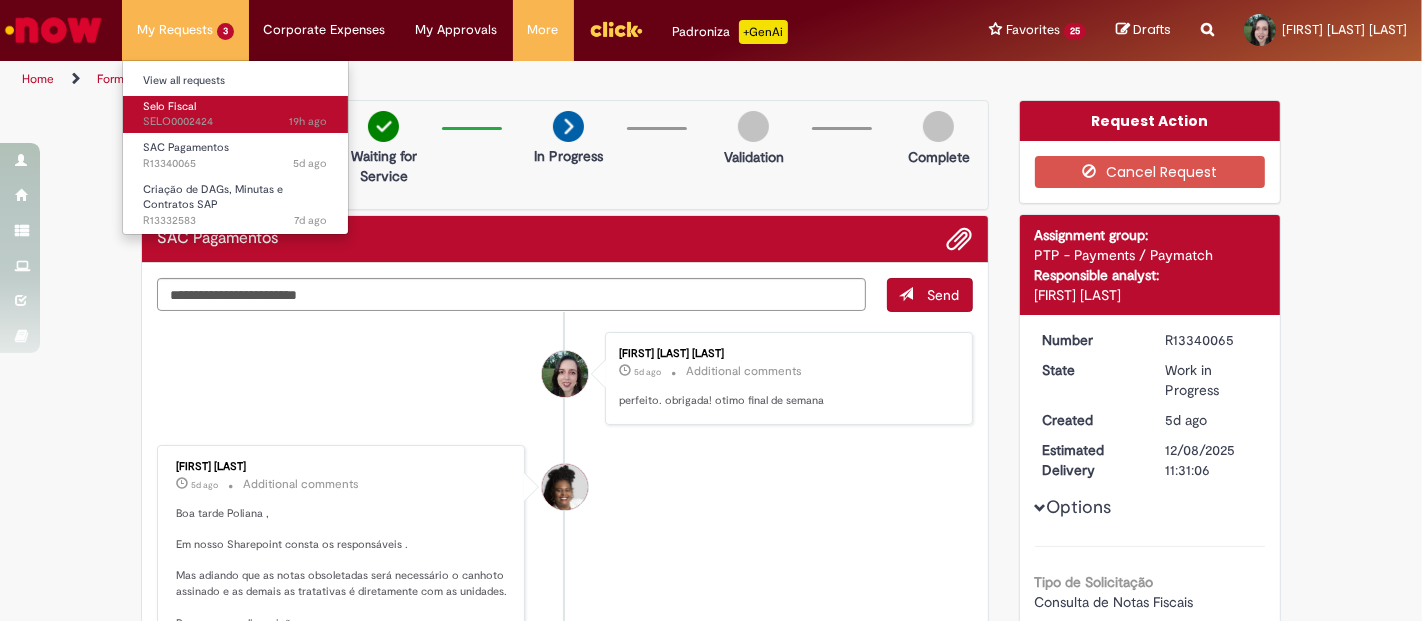 click on "19h ago 19 hours ago  SELO0002424" at bounding box center (235, 122) 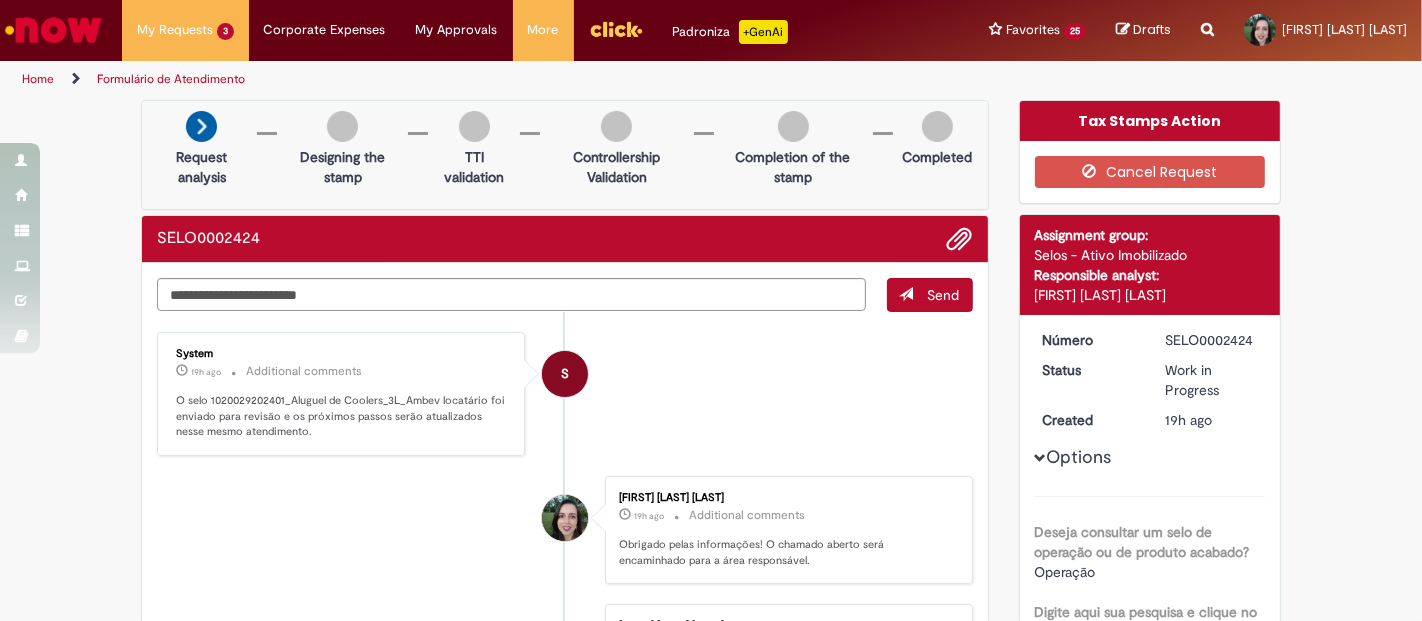 click at bounding box center (1207, 18) 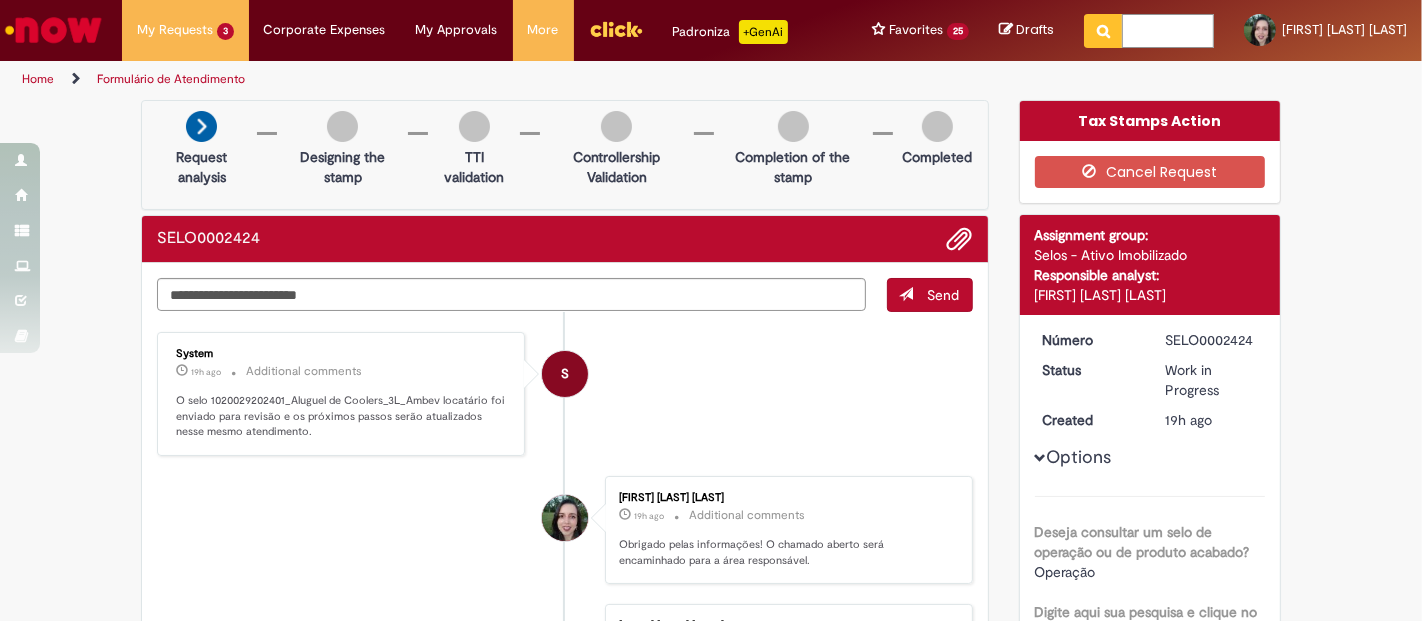 click at bounding box center (1168, 31) 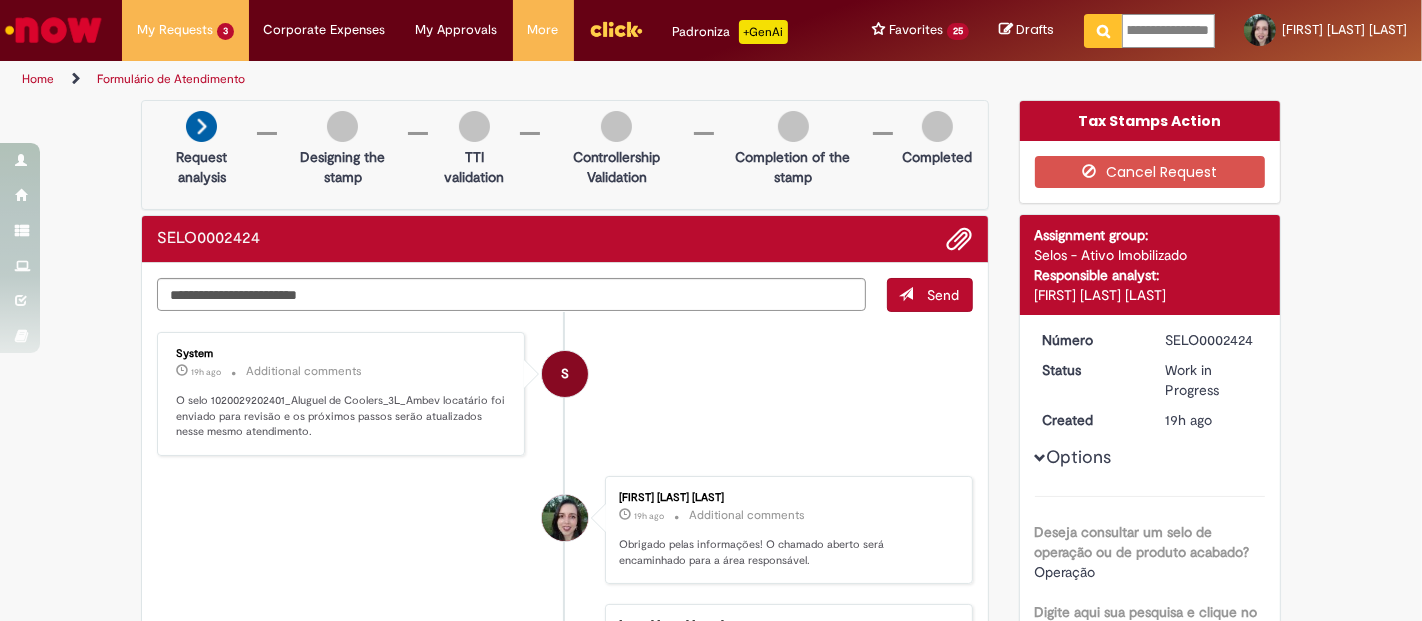 scroll, scrollTop: 0, scrollLeft: 154, axis: horizontal 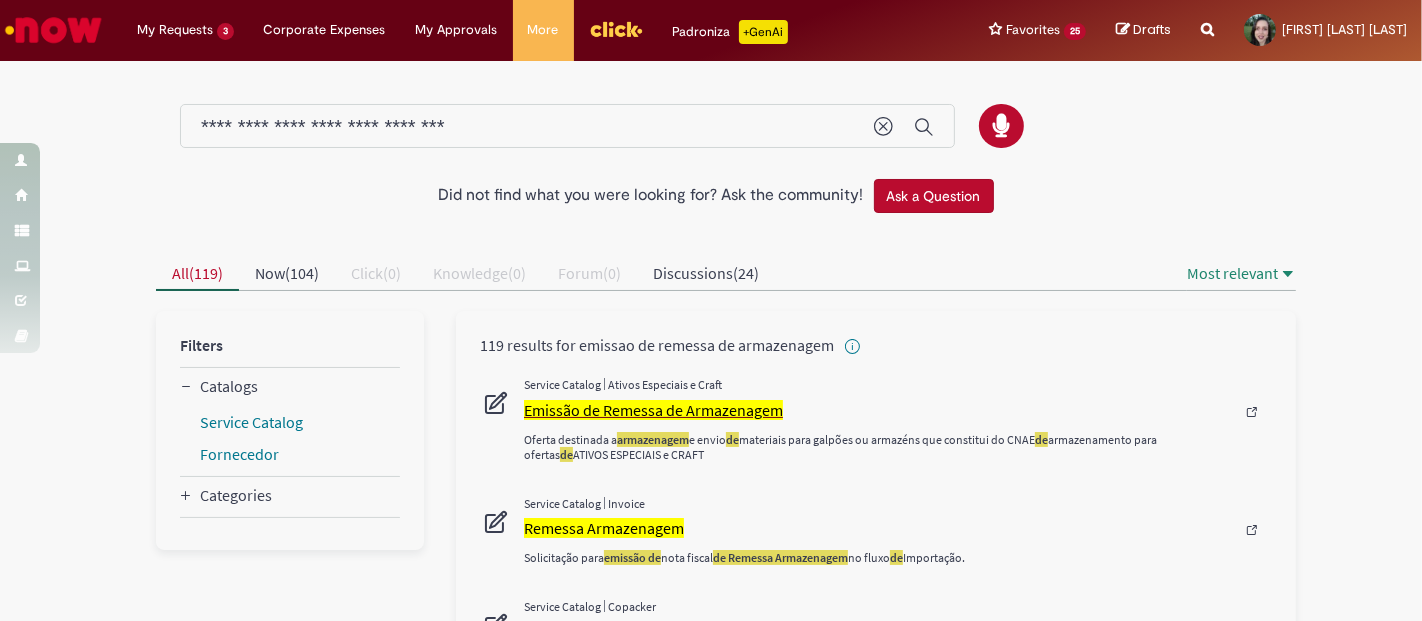 click on "Emissão de Remessa de Armazenagem" at bounding box center (653, 410) 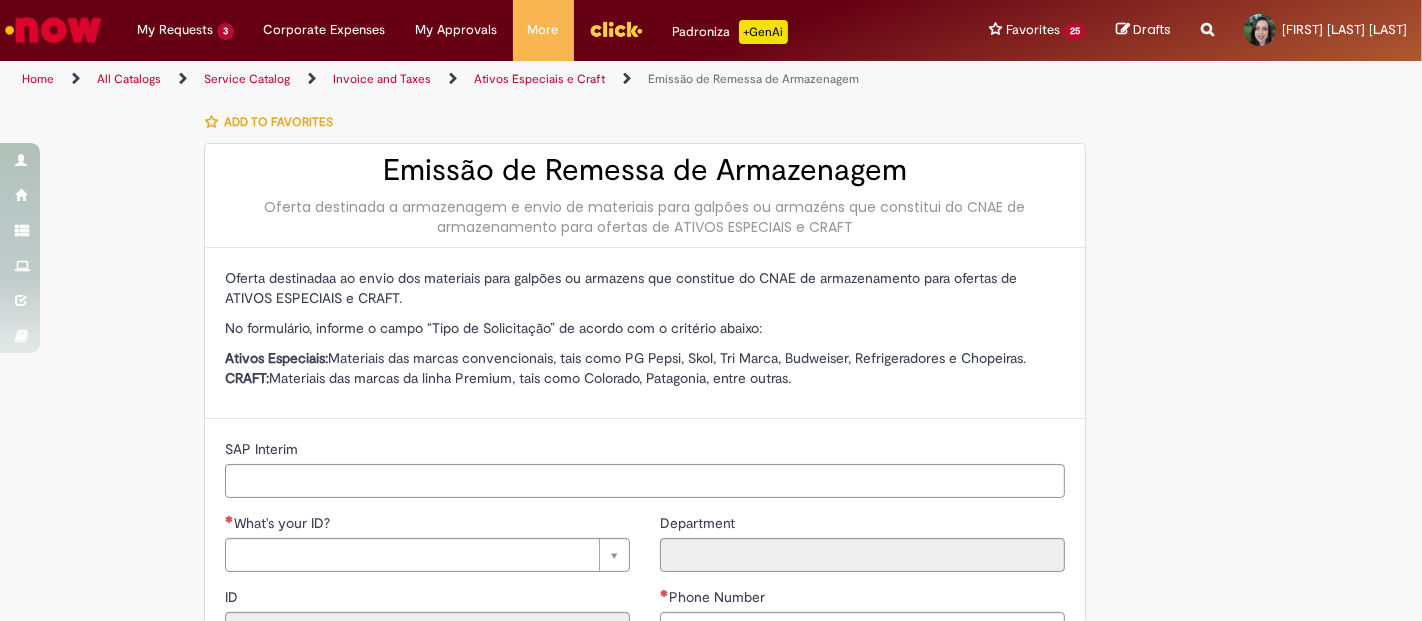 type on "********" 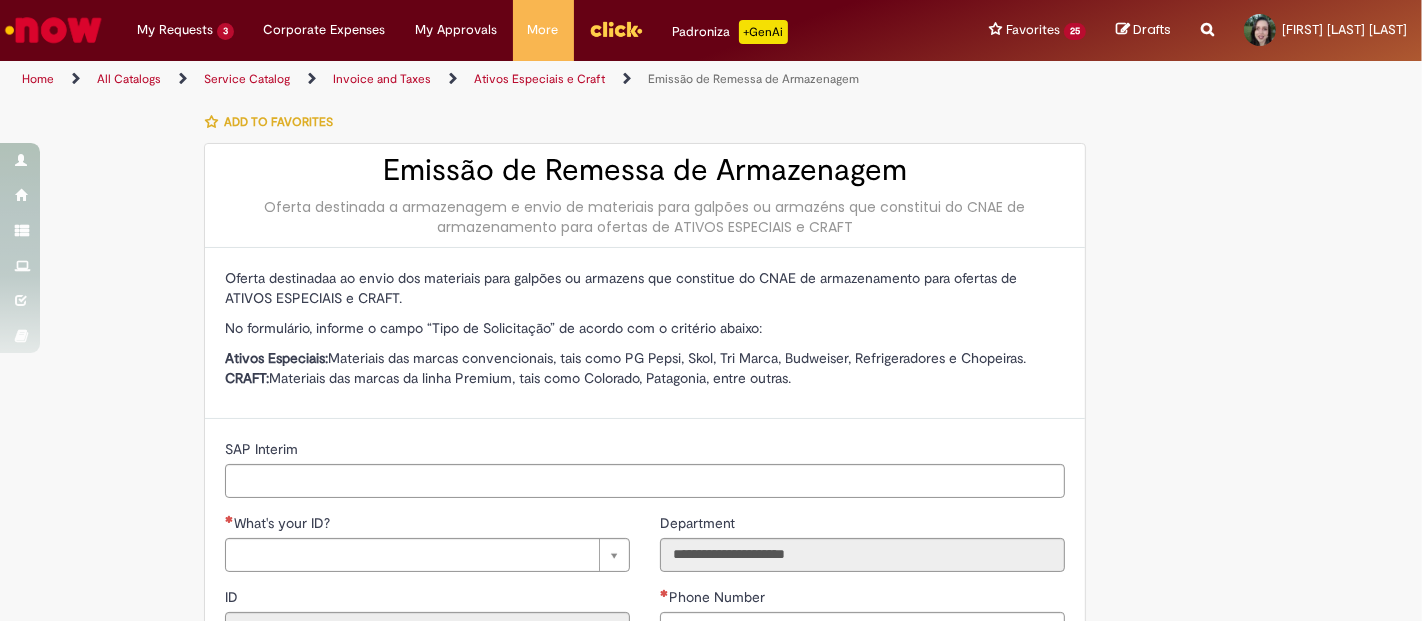 type on "**********" 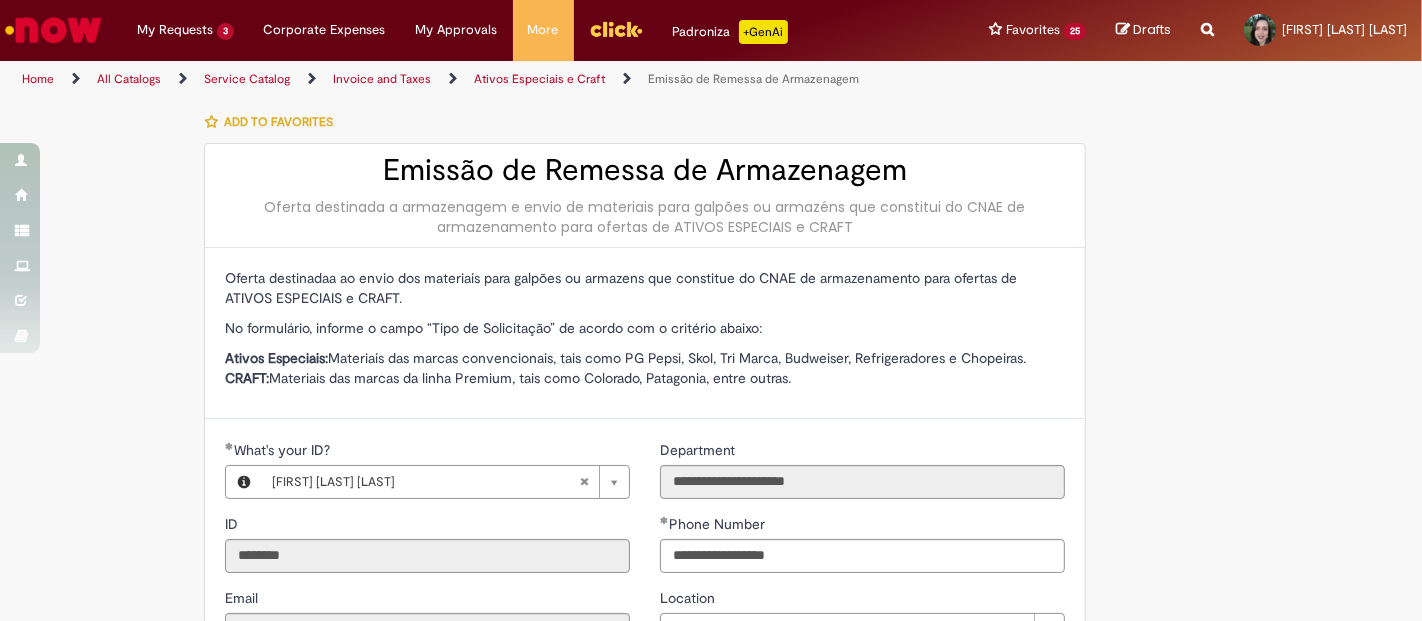 type on "**********" 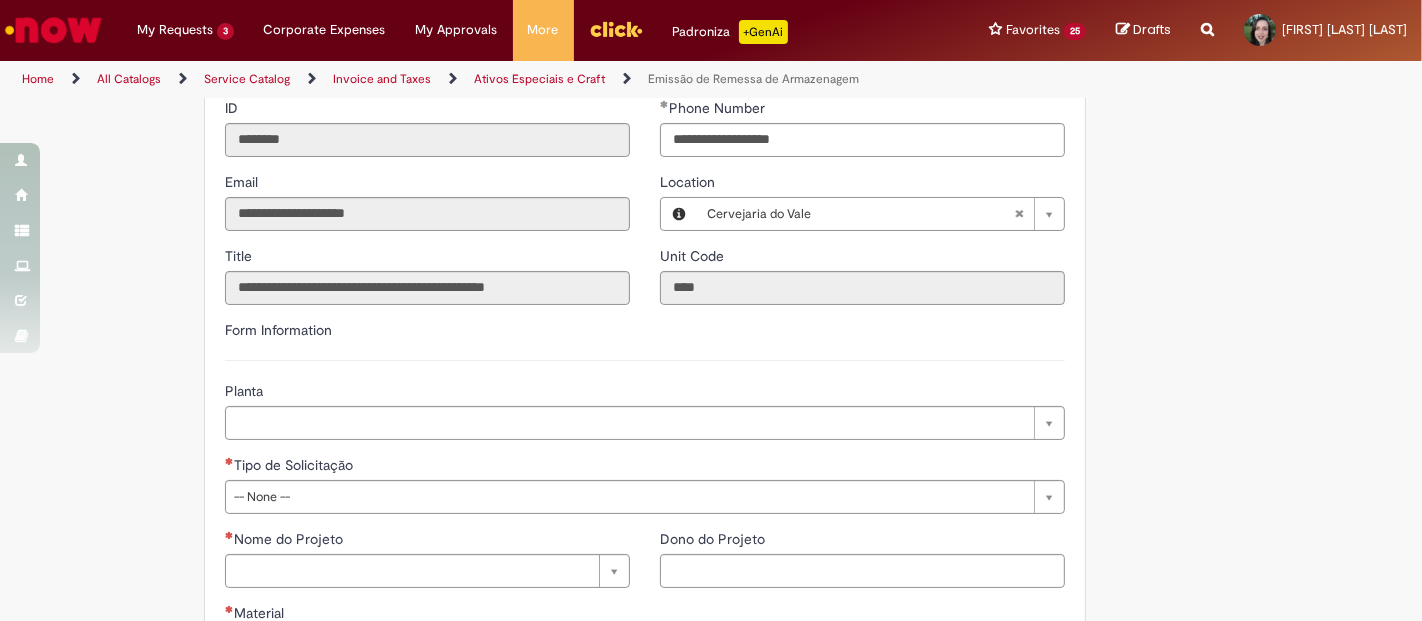 scroll, scrollTop: 555, scrollLeft: 0, axis: vertical 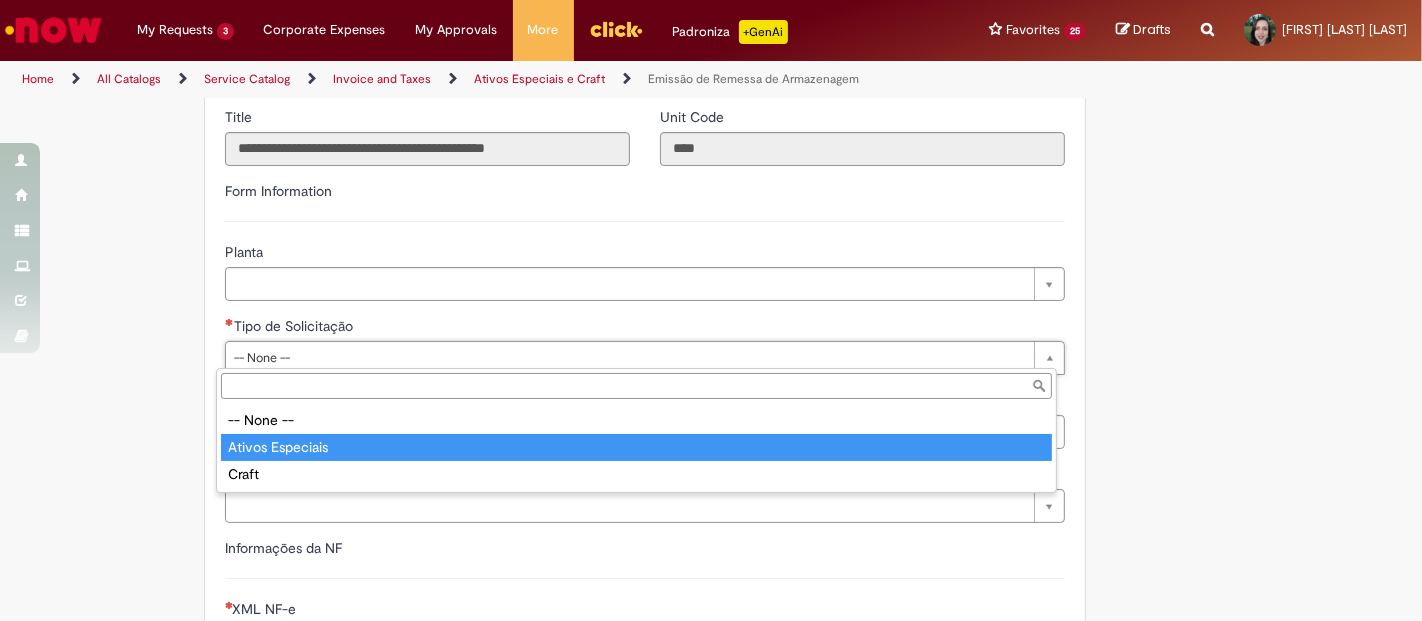 type on "**********" 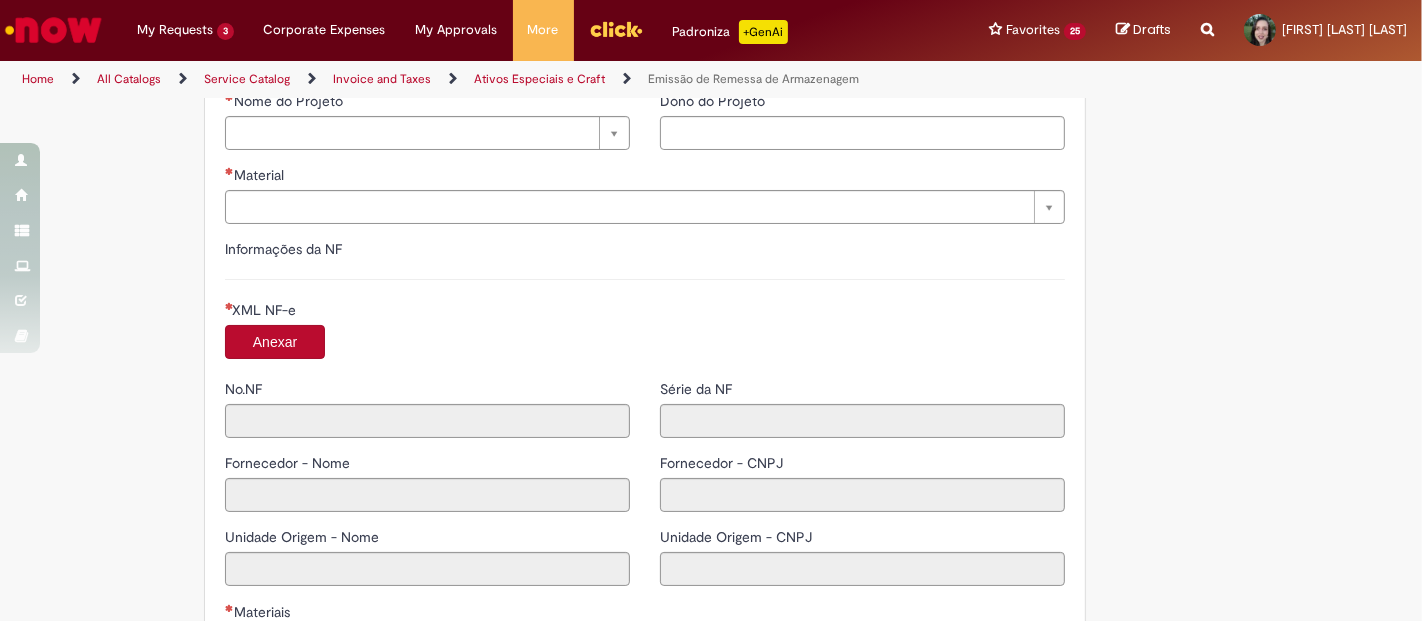 scroll, scrollTop: 743, scrollLeft: 0, axis: vertical 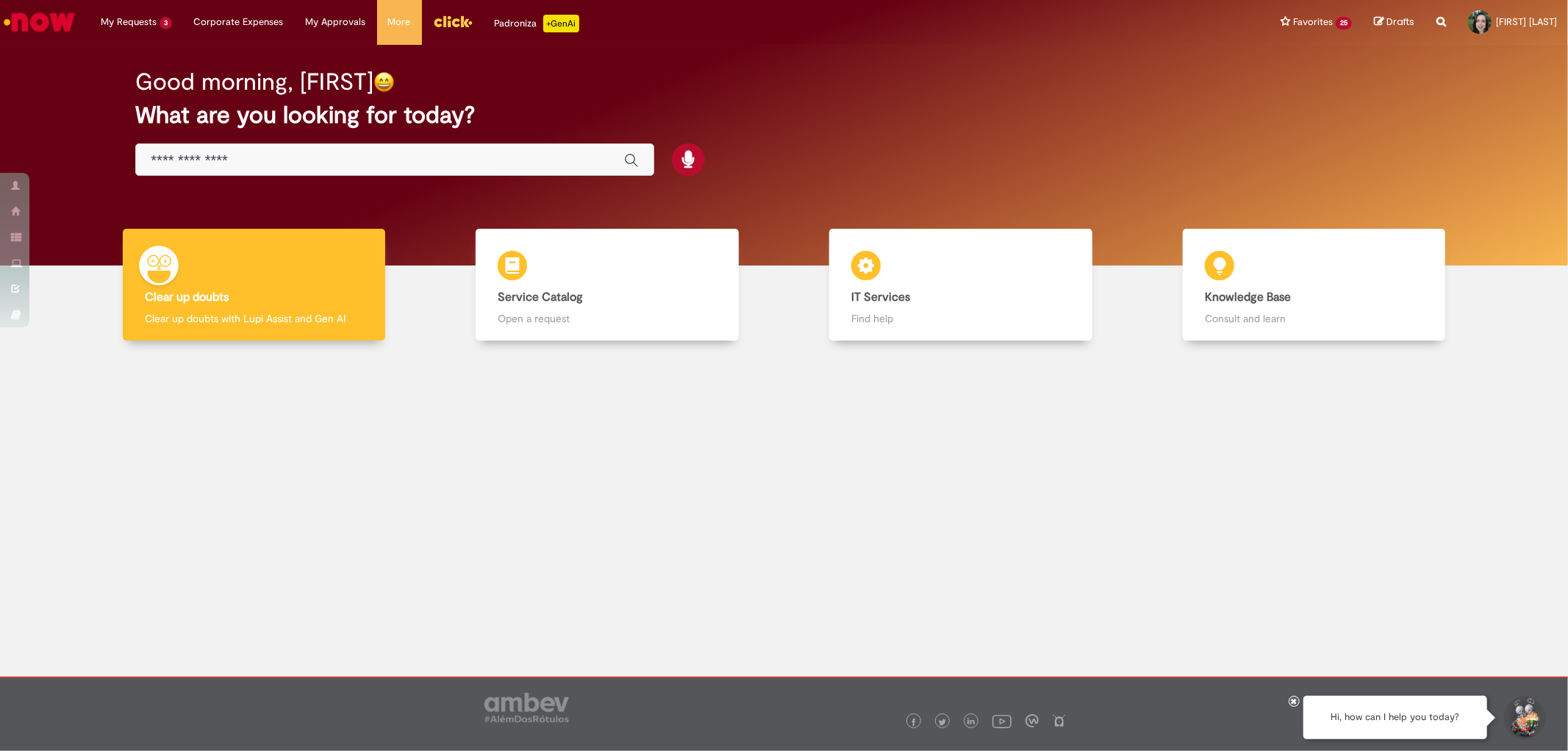 click at bounding box center (1441, 13) 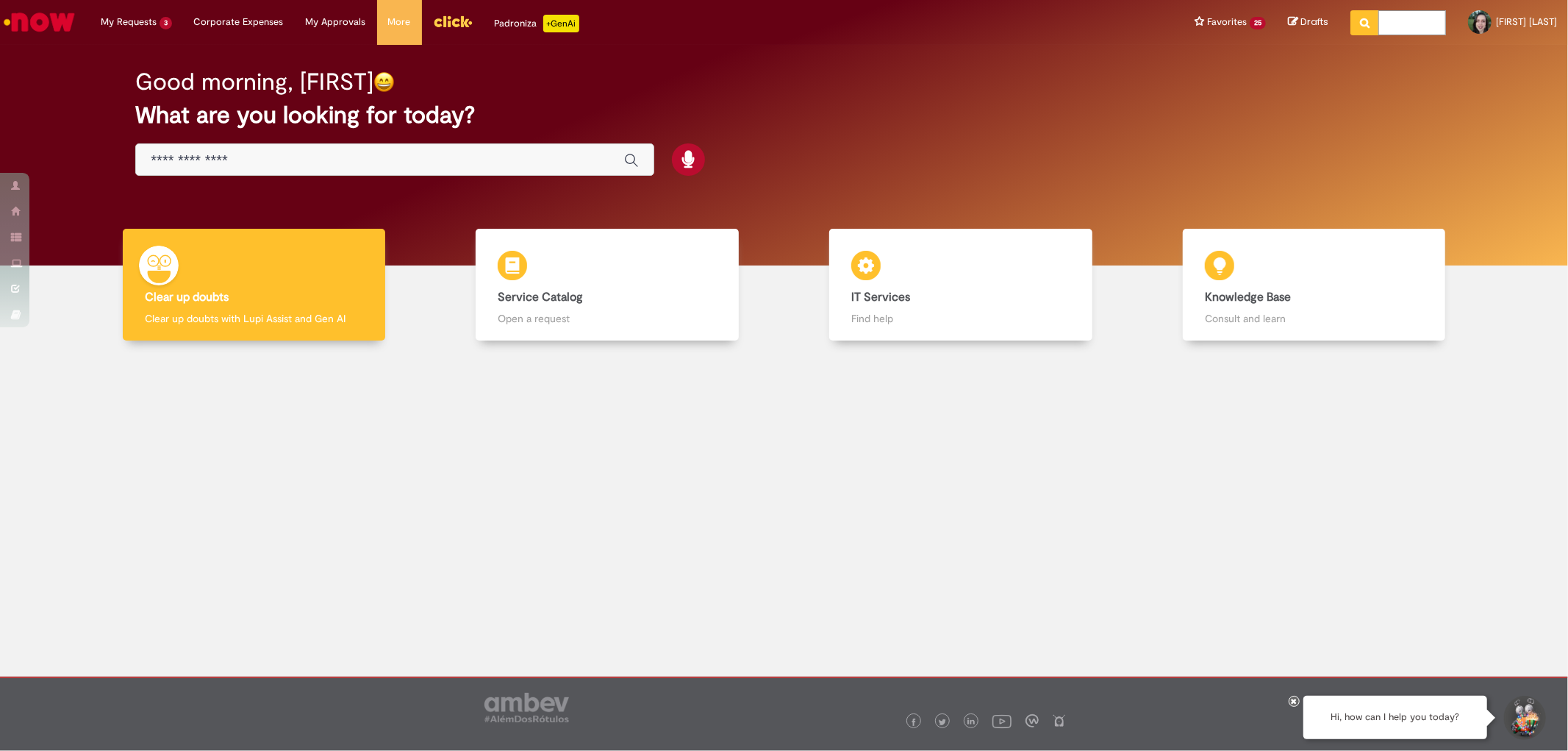 click at bounding box center [1412, 23] 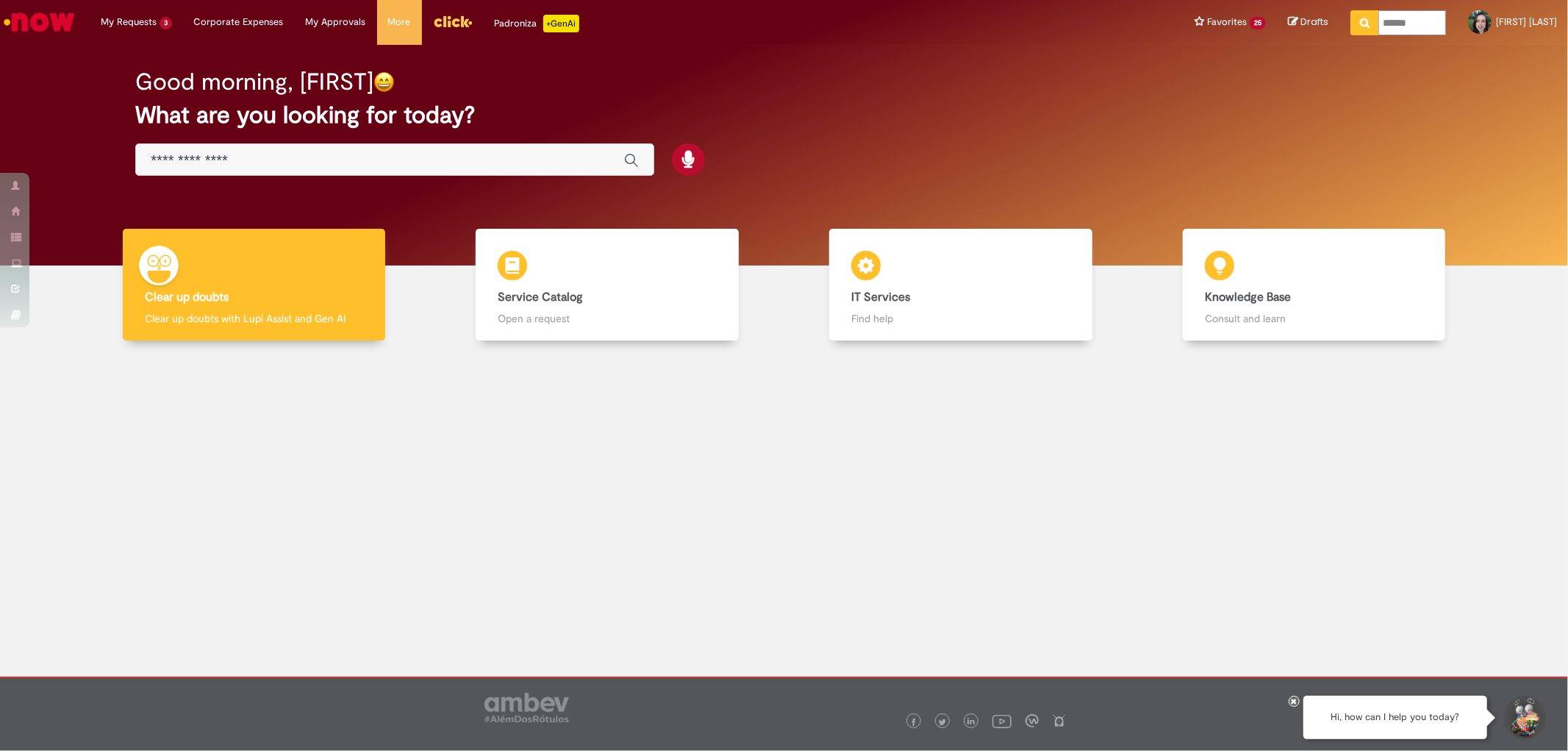 type on "*******" 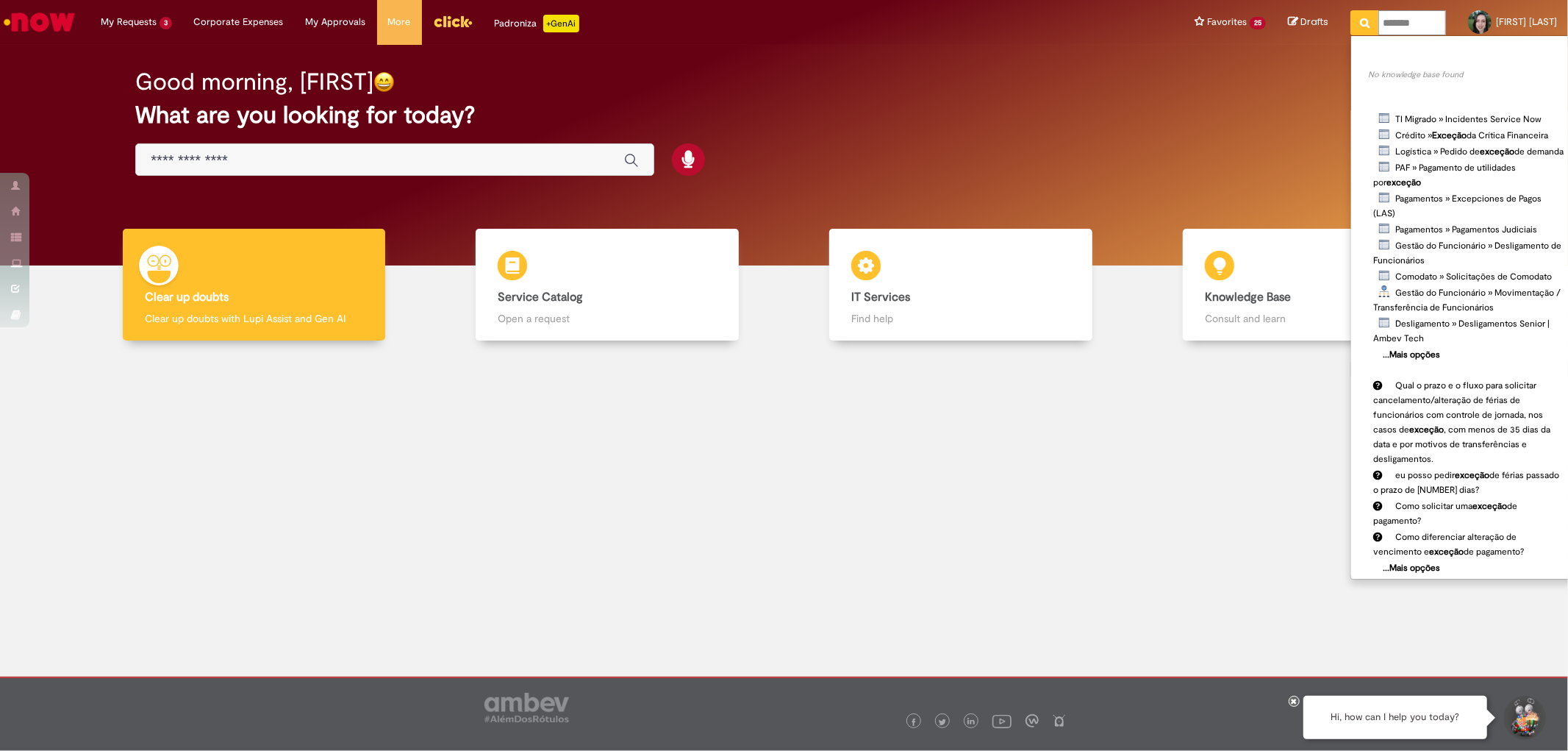 click at bounding box center [1364, 23] 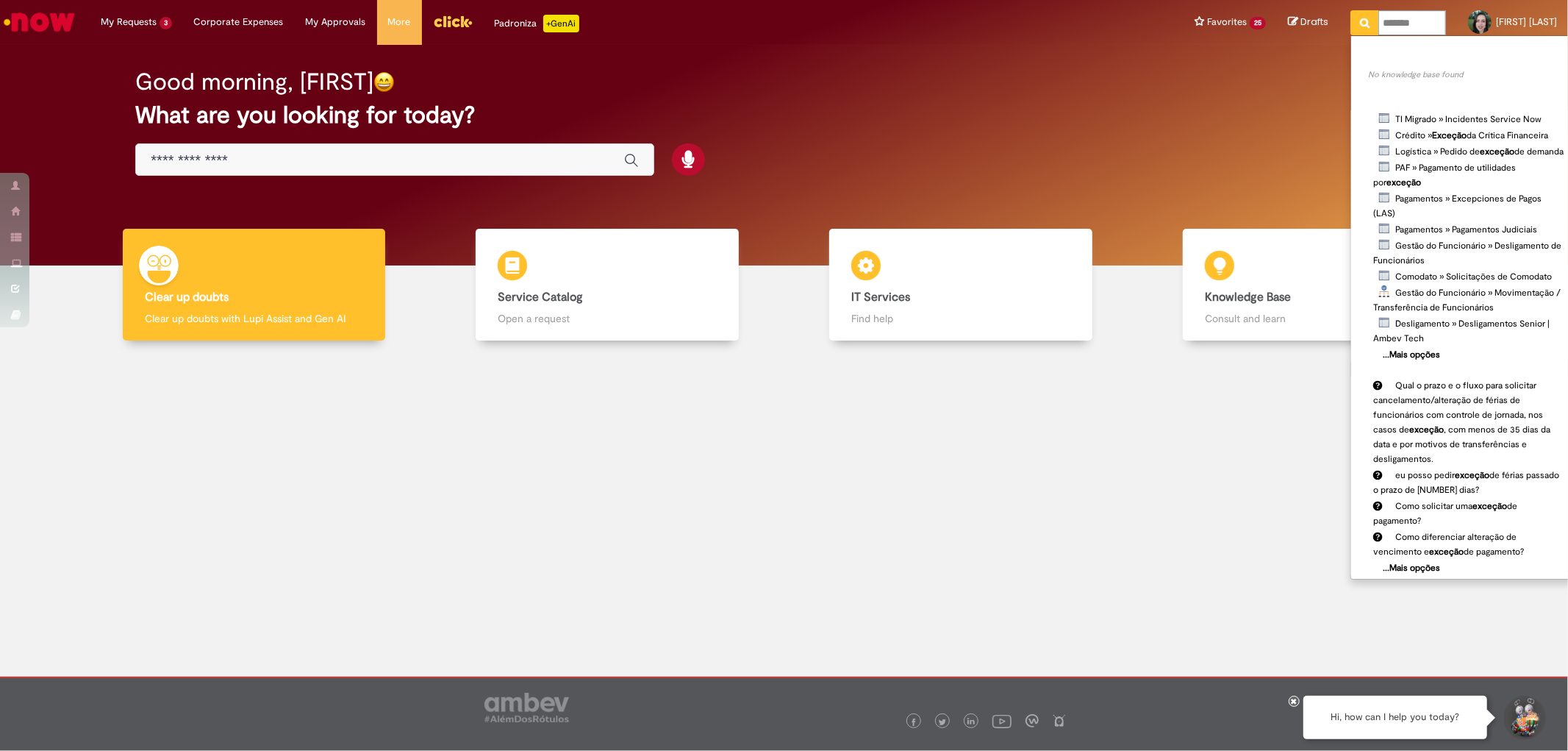 type on "*******" 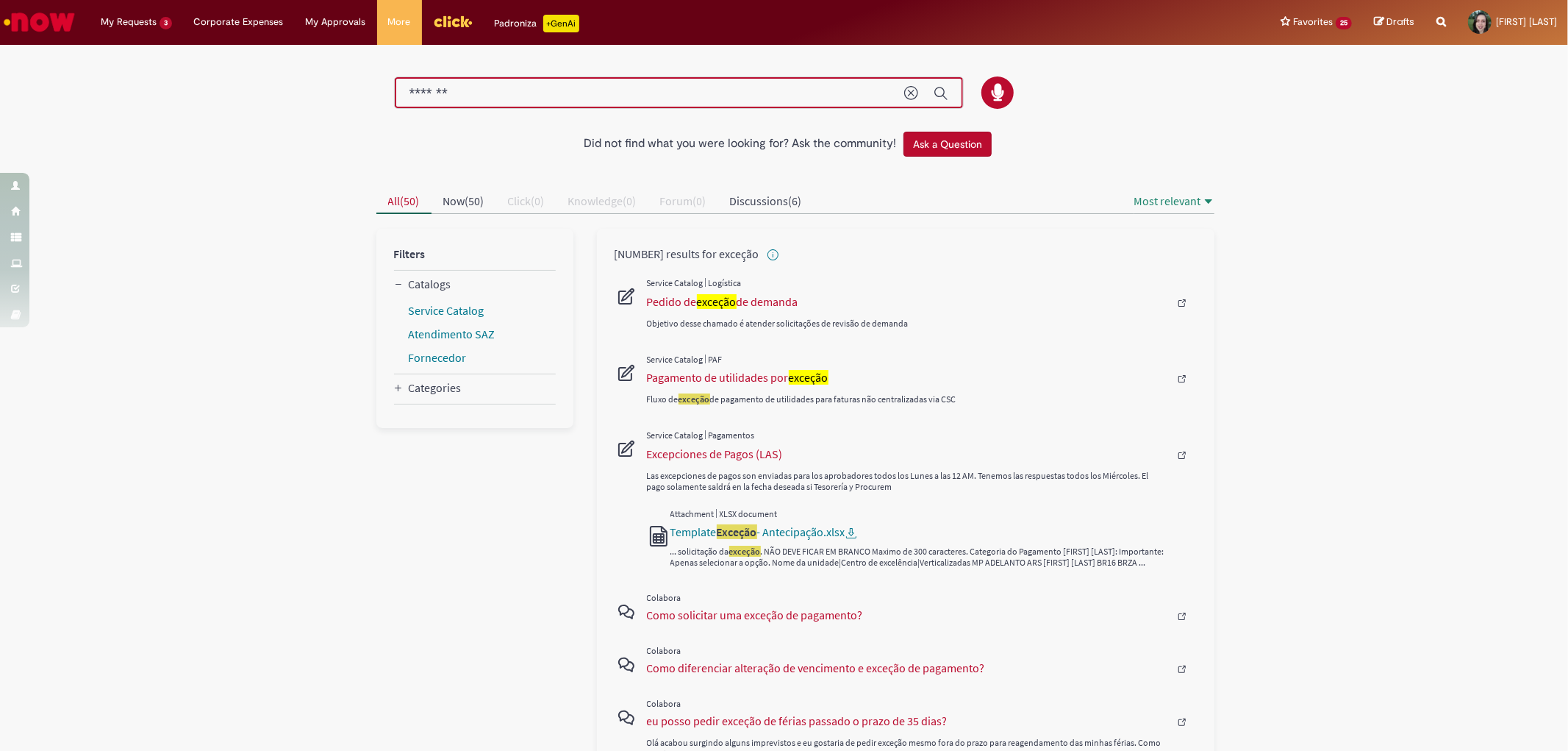 click on "*******" at bounding box center (649, 93) 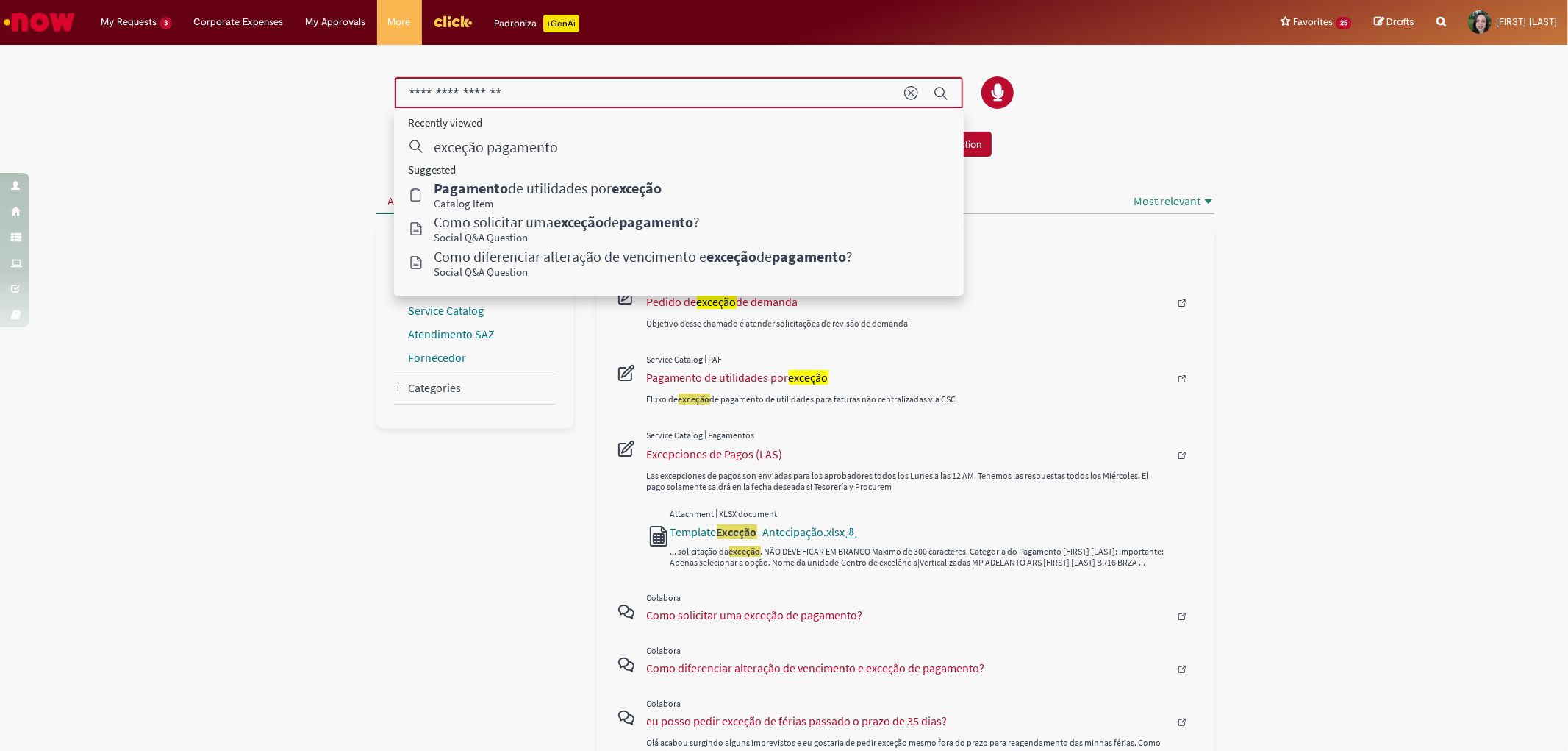 type on "**********" 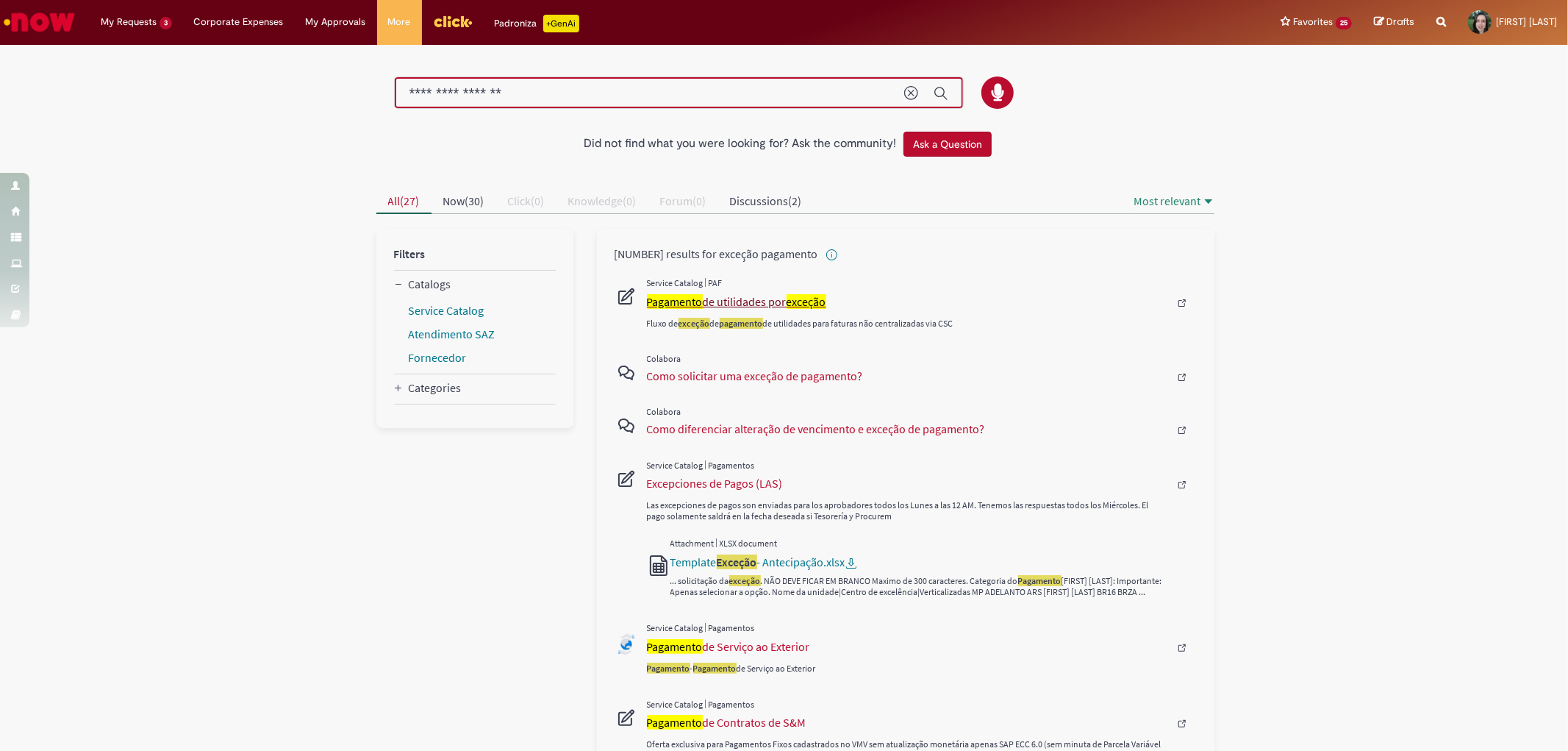 click on "exceção" at bounding box center [806, 302] 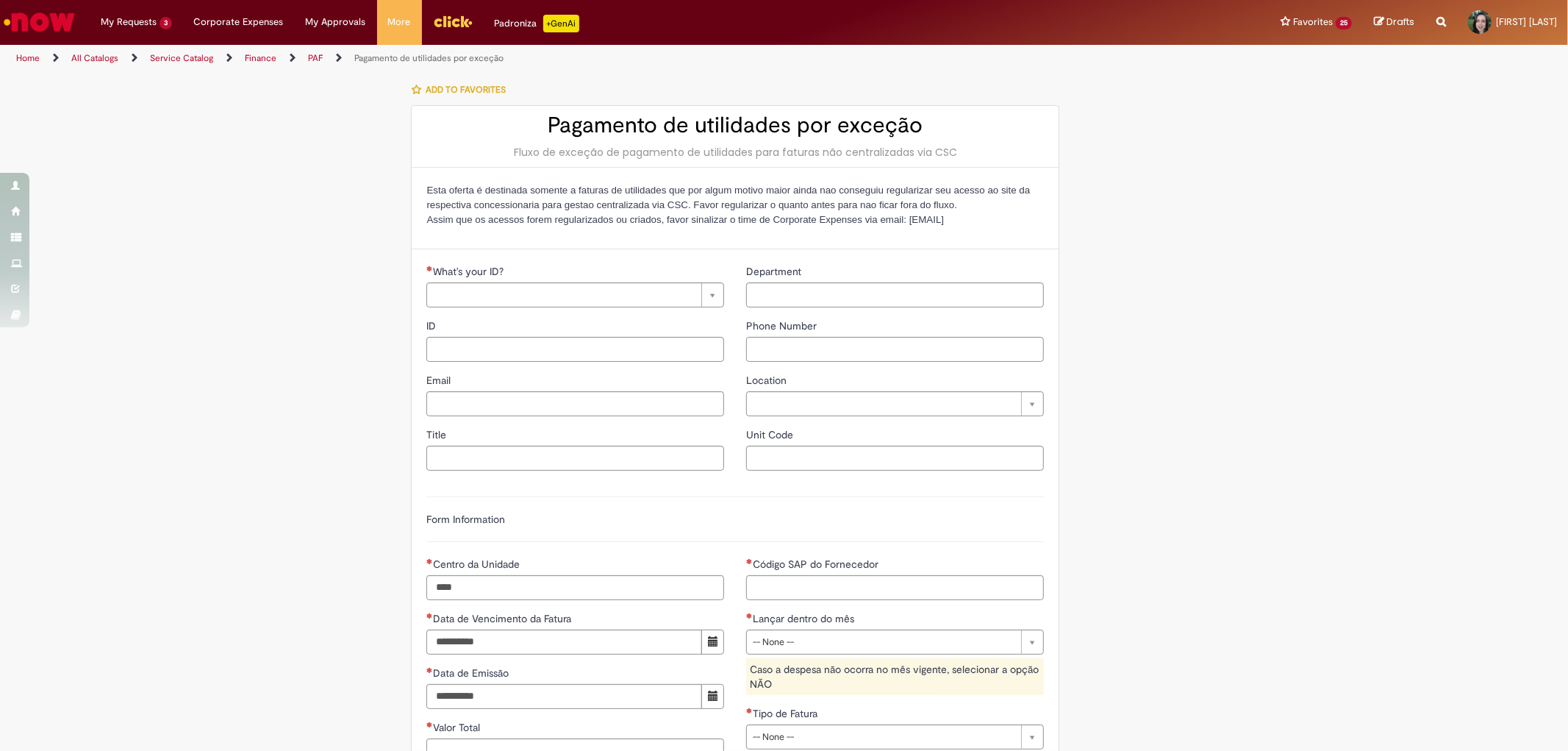 type on "********" 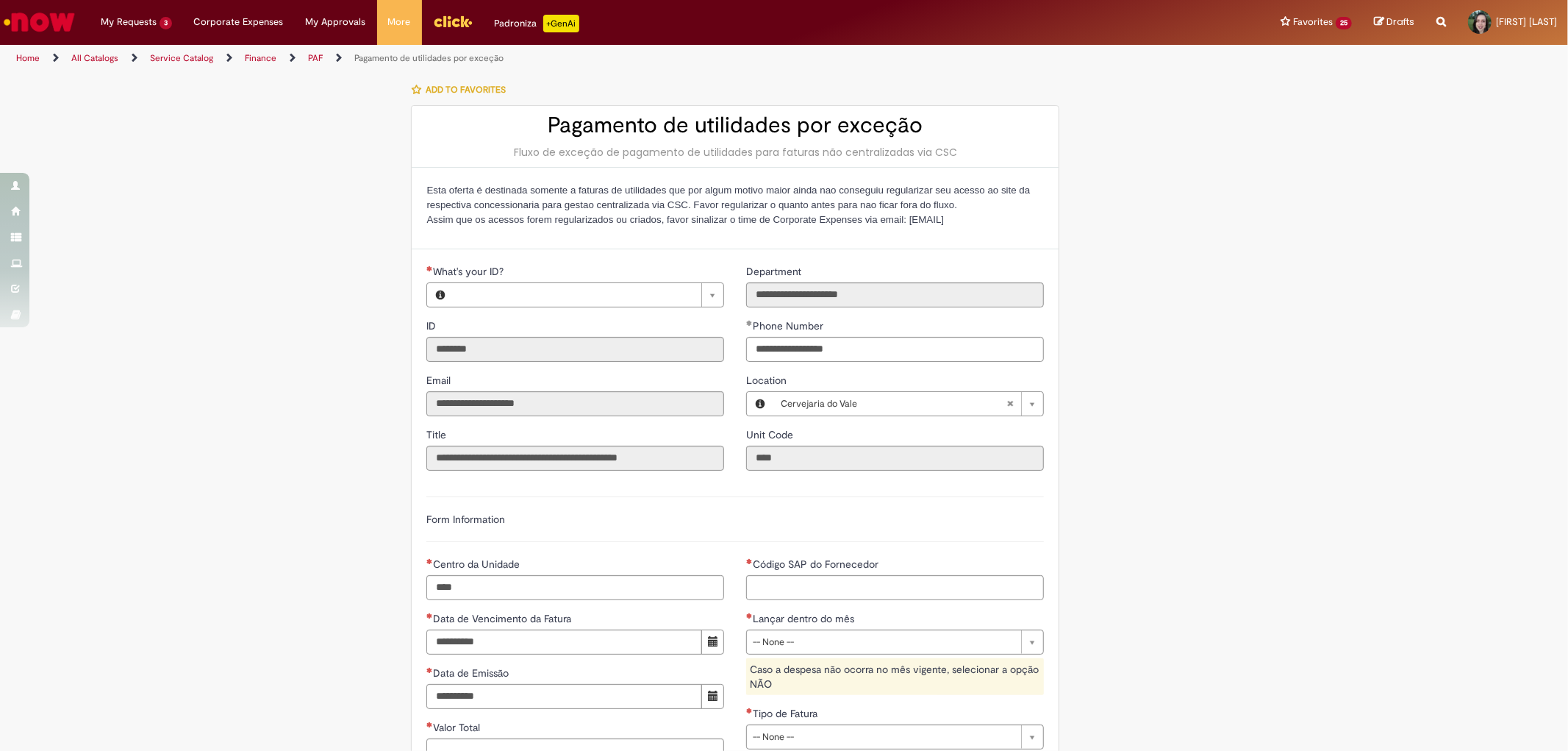 type on "**********" 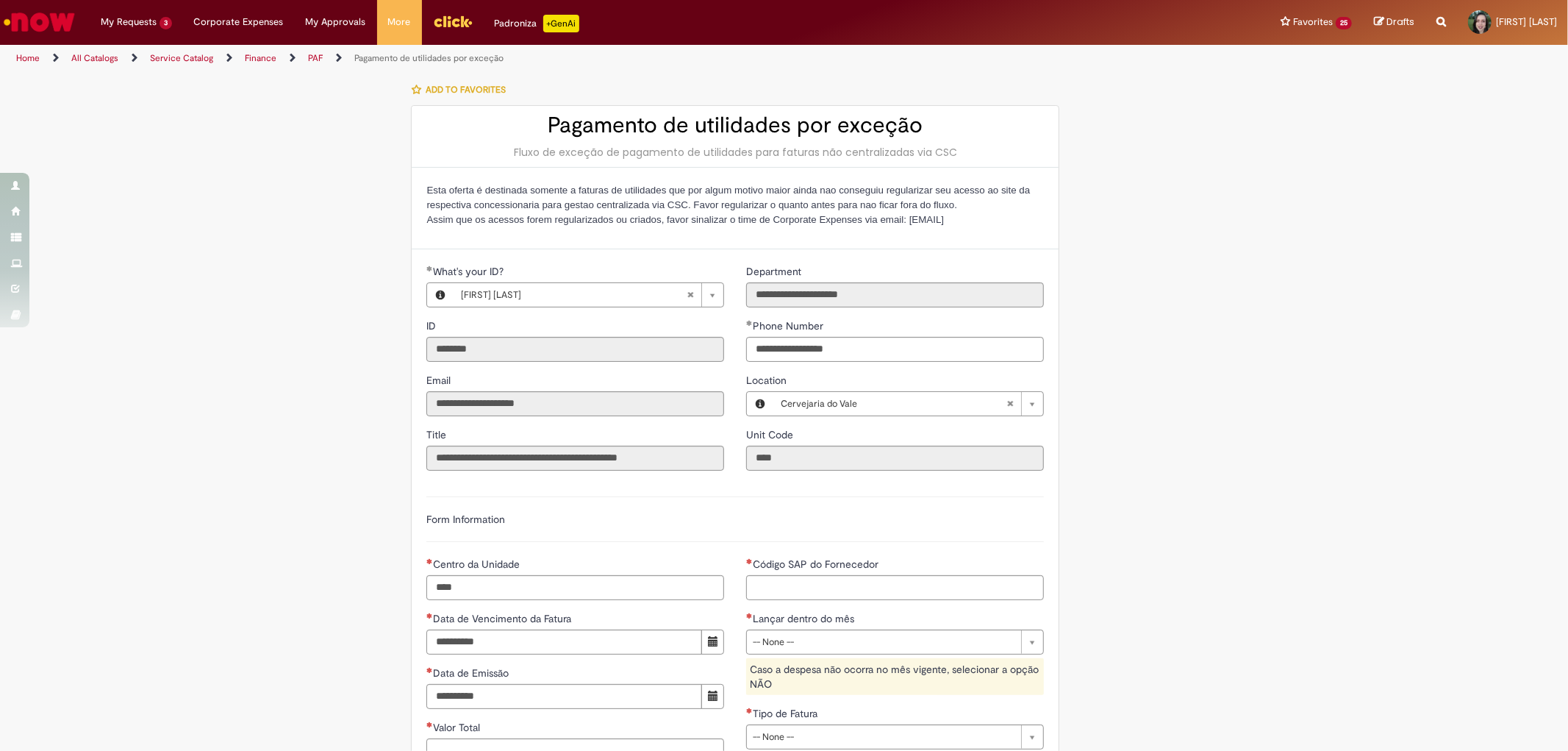 type on "**********" 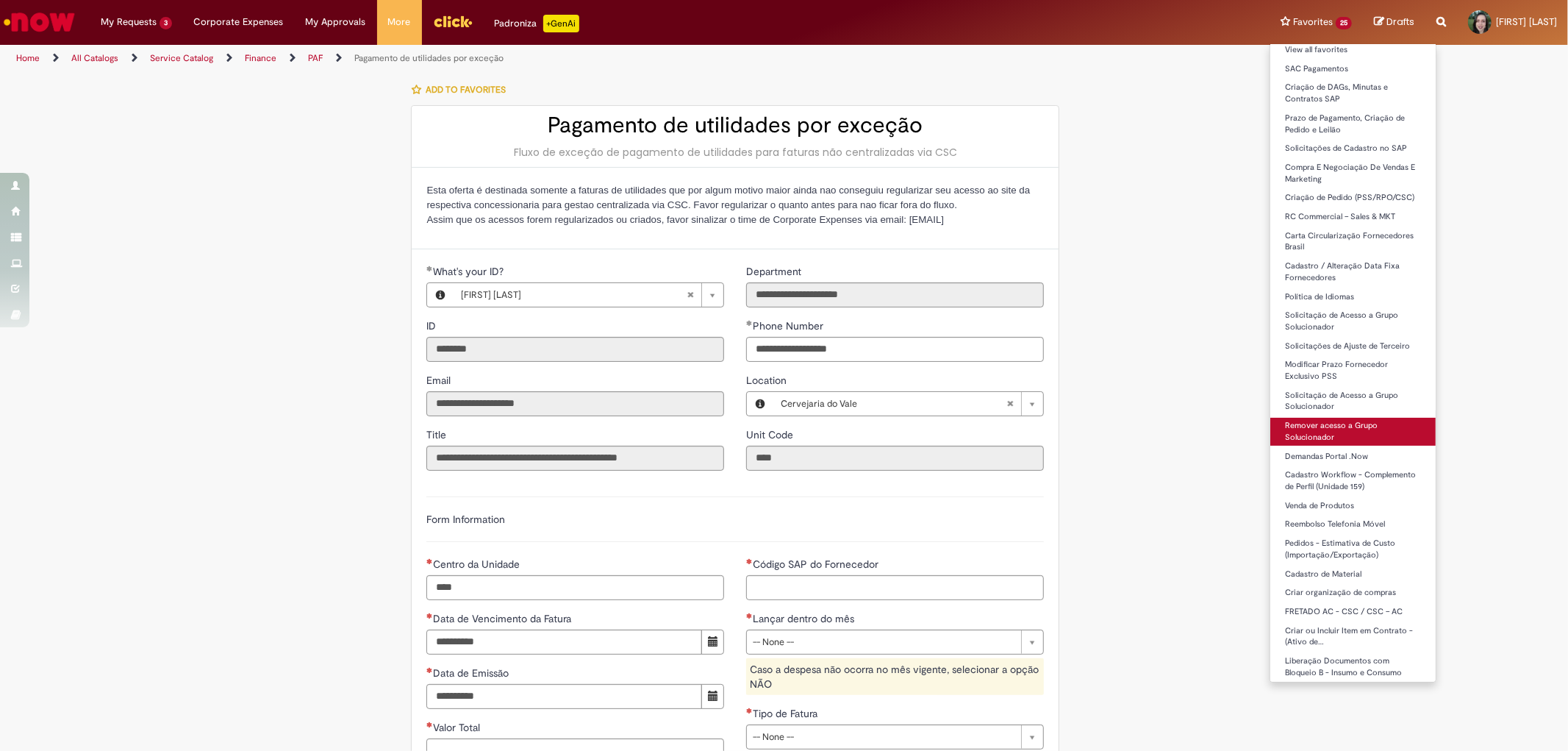 scroll, scrollTop: 12, scrollLeft: 0, axis: vertical 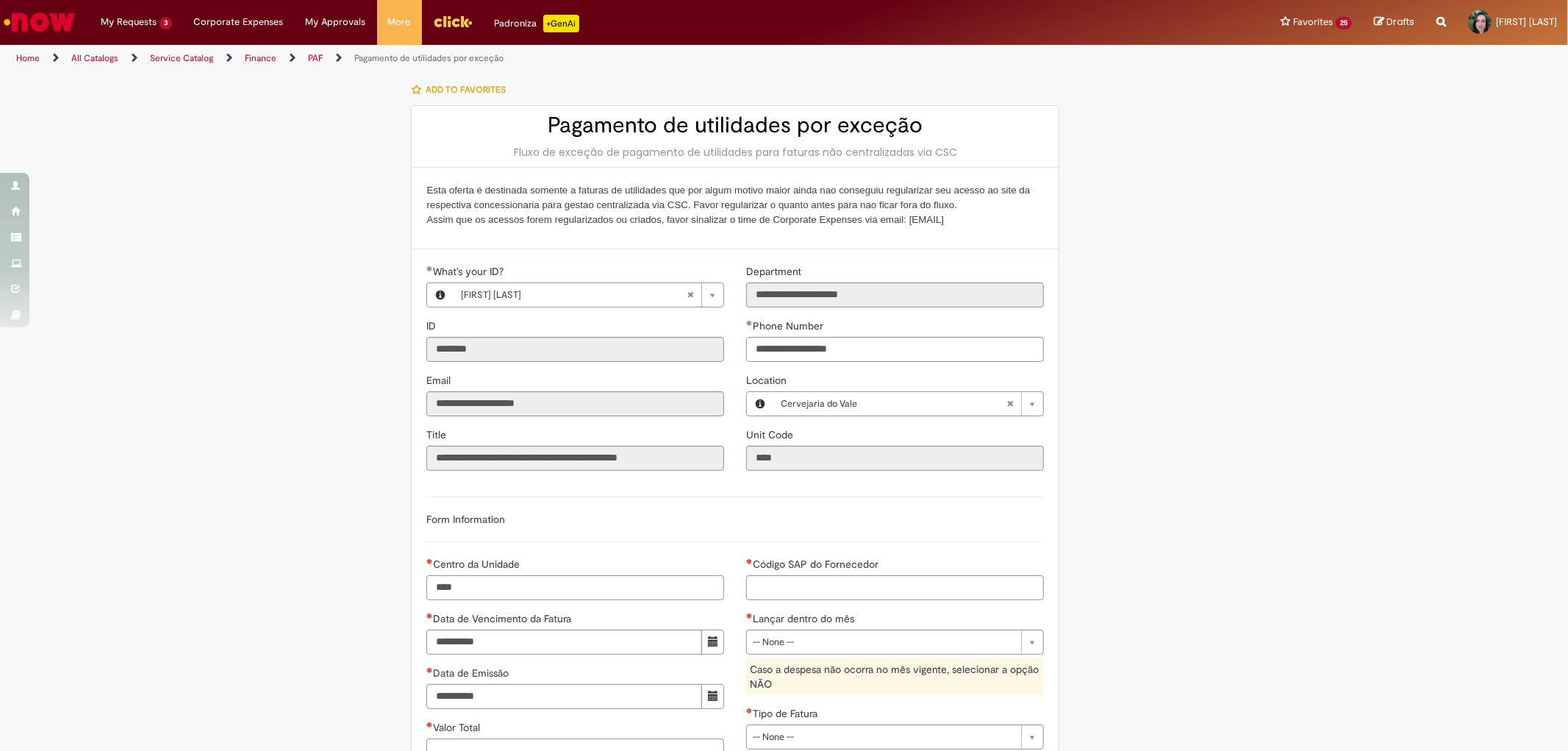click on "*******
Report a problem
Knowledge Base
No knowledge base found
Catalog
No catalog item found
Community
No results found in the community" at bounding box center (1441, 22) 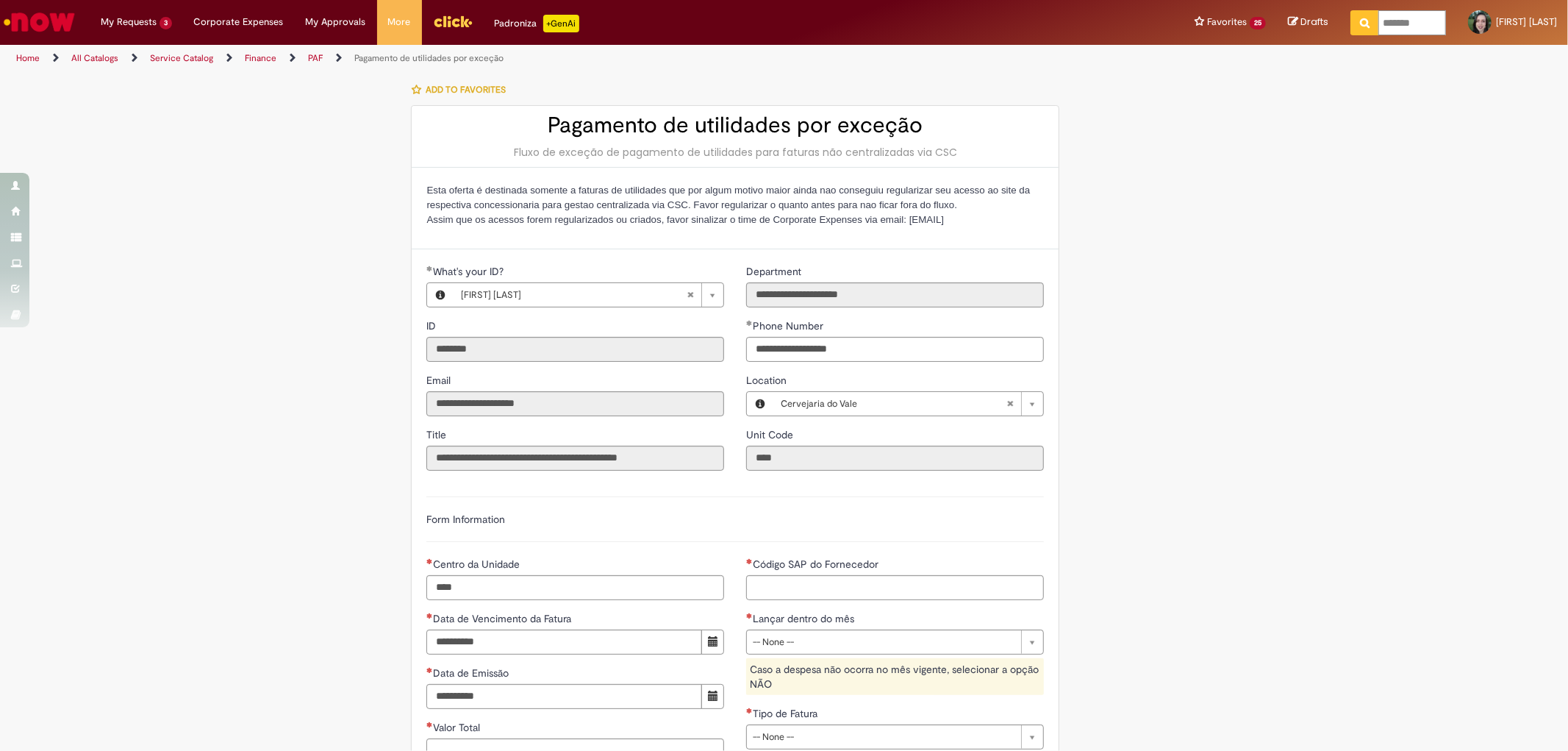 click on "*******" at bounding box center (1412, 23) 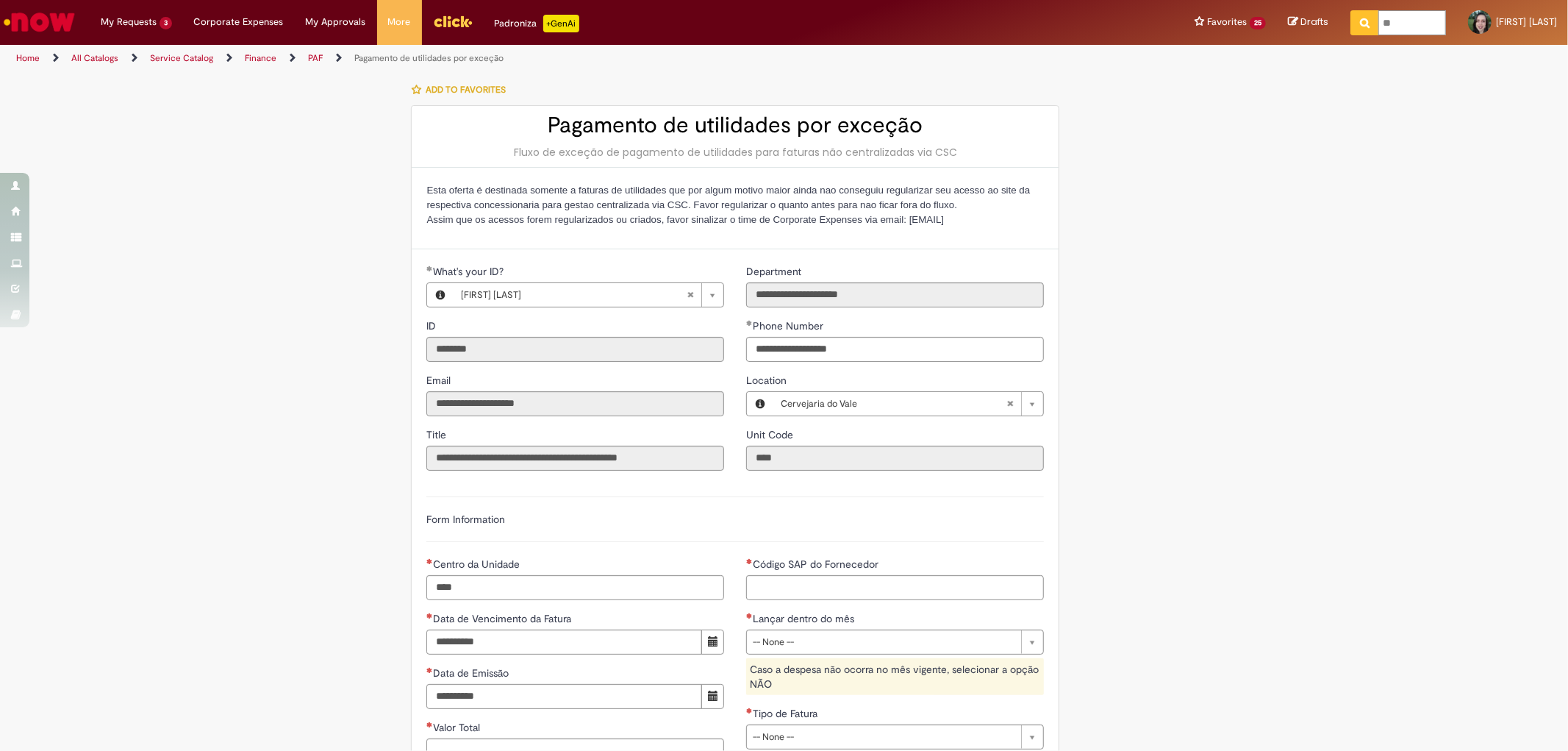 type on "*" 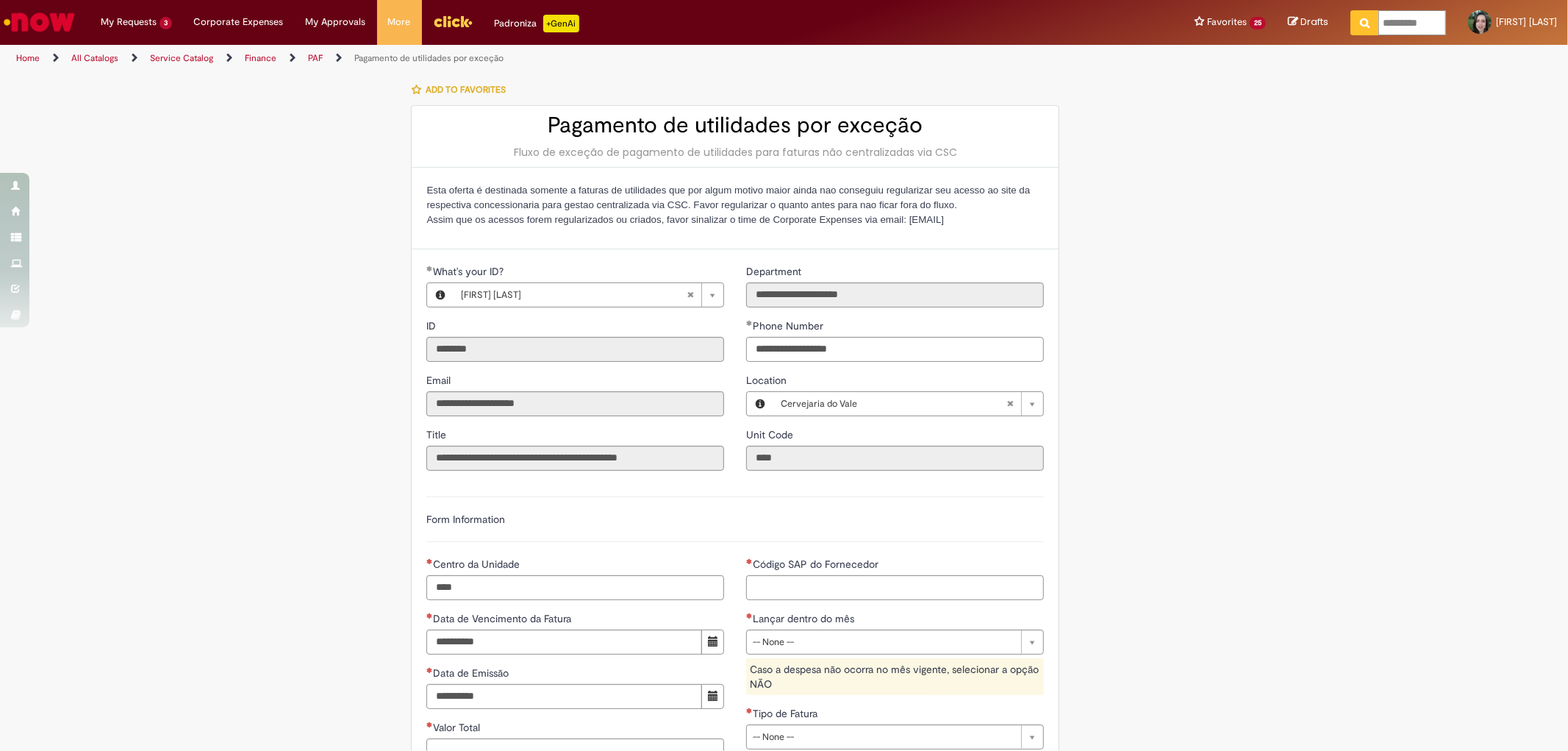 type on "**********" 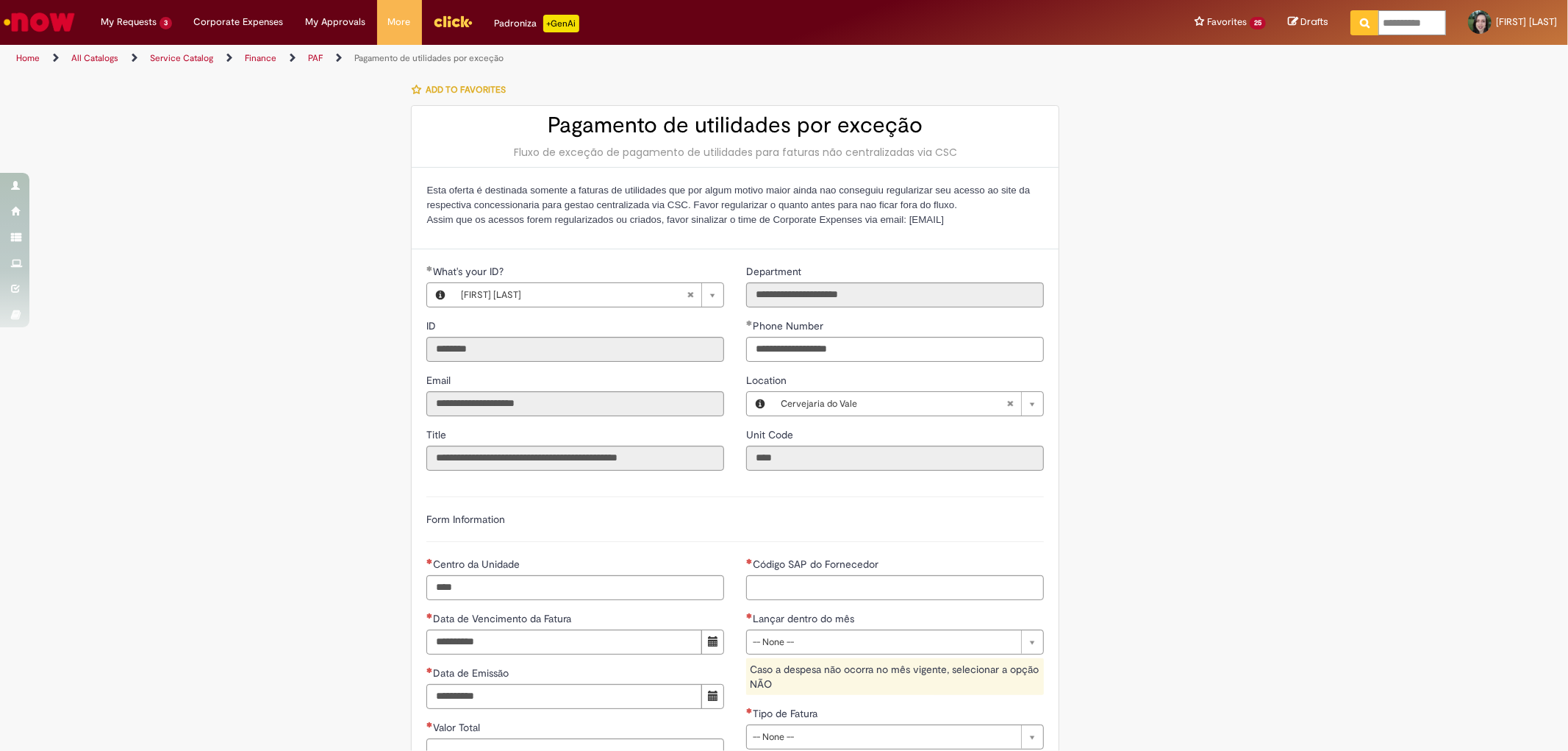 click at bounding box center (1364, 23) 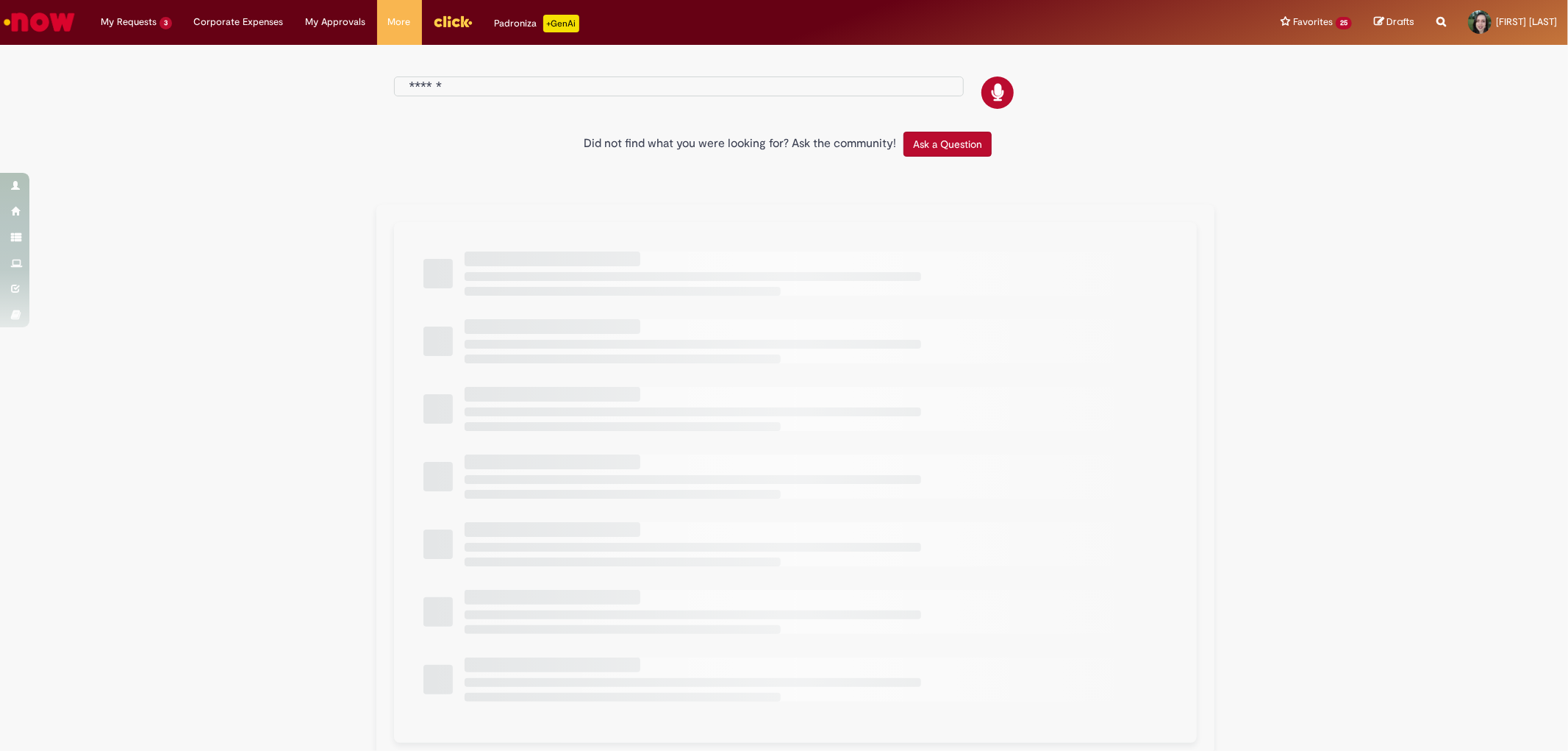 type on "**********" 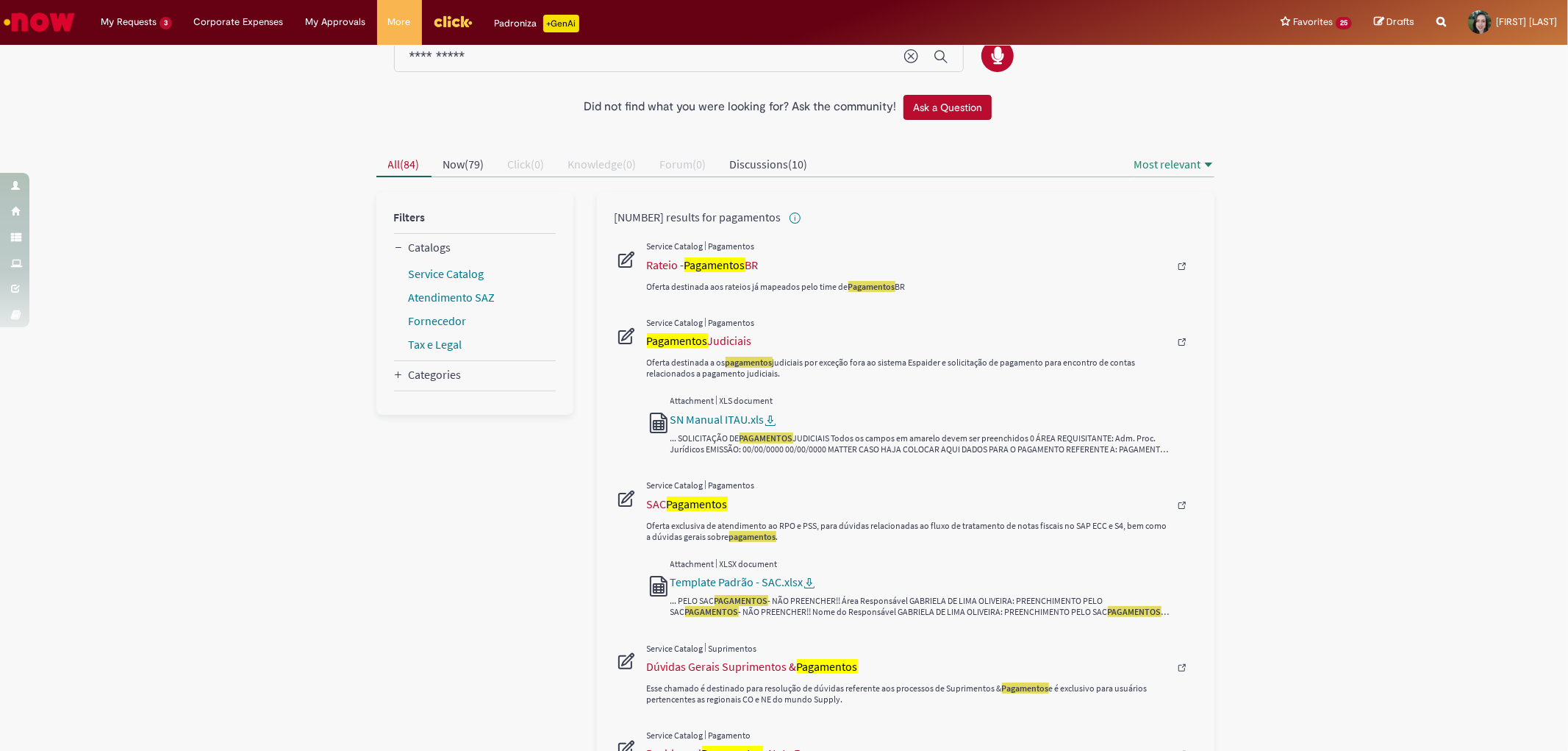 scroll, scrollTop: 0, scrollLeft: 0, axis: both 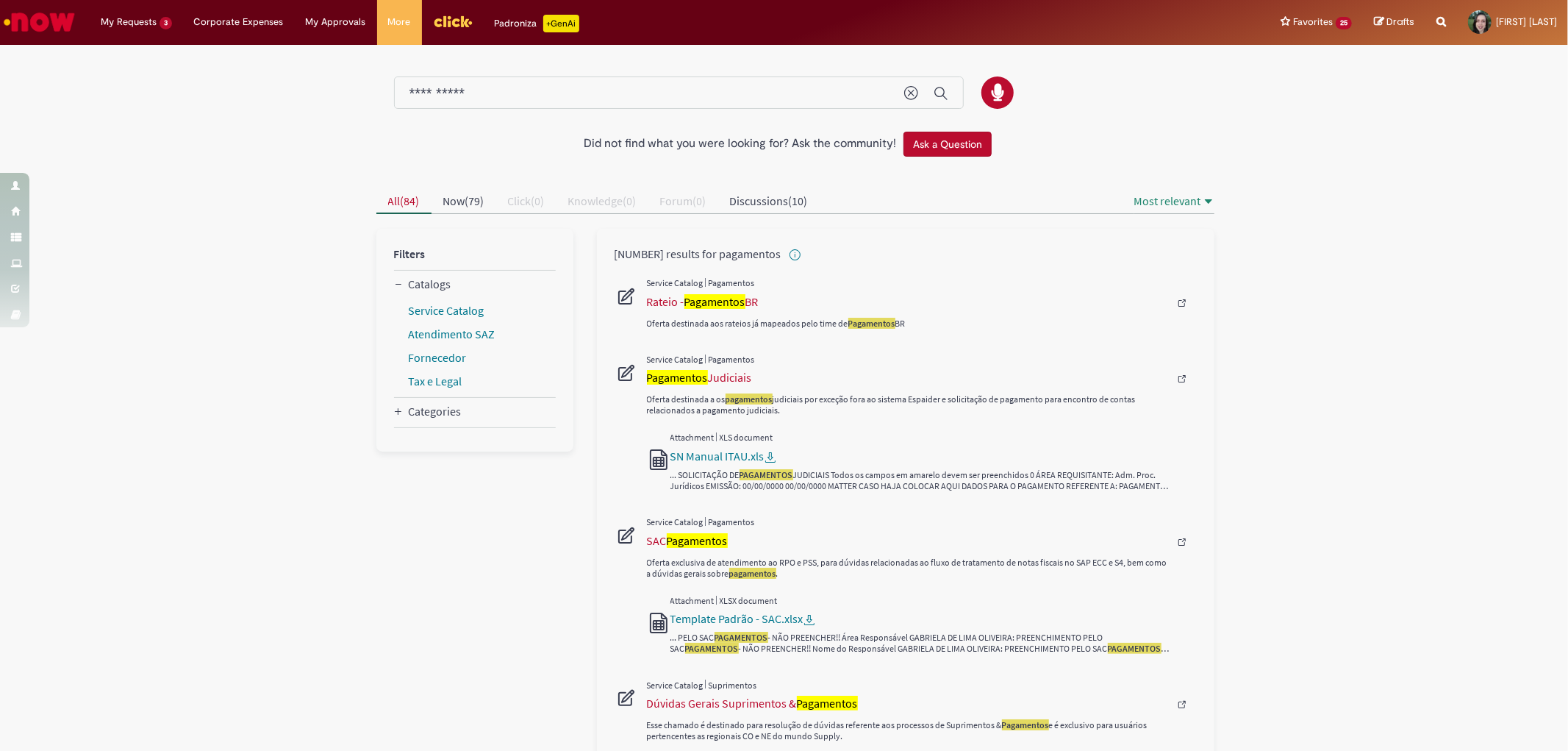 click at bounding box center [1441, 13] 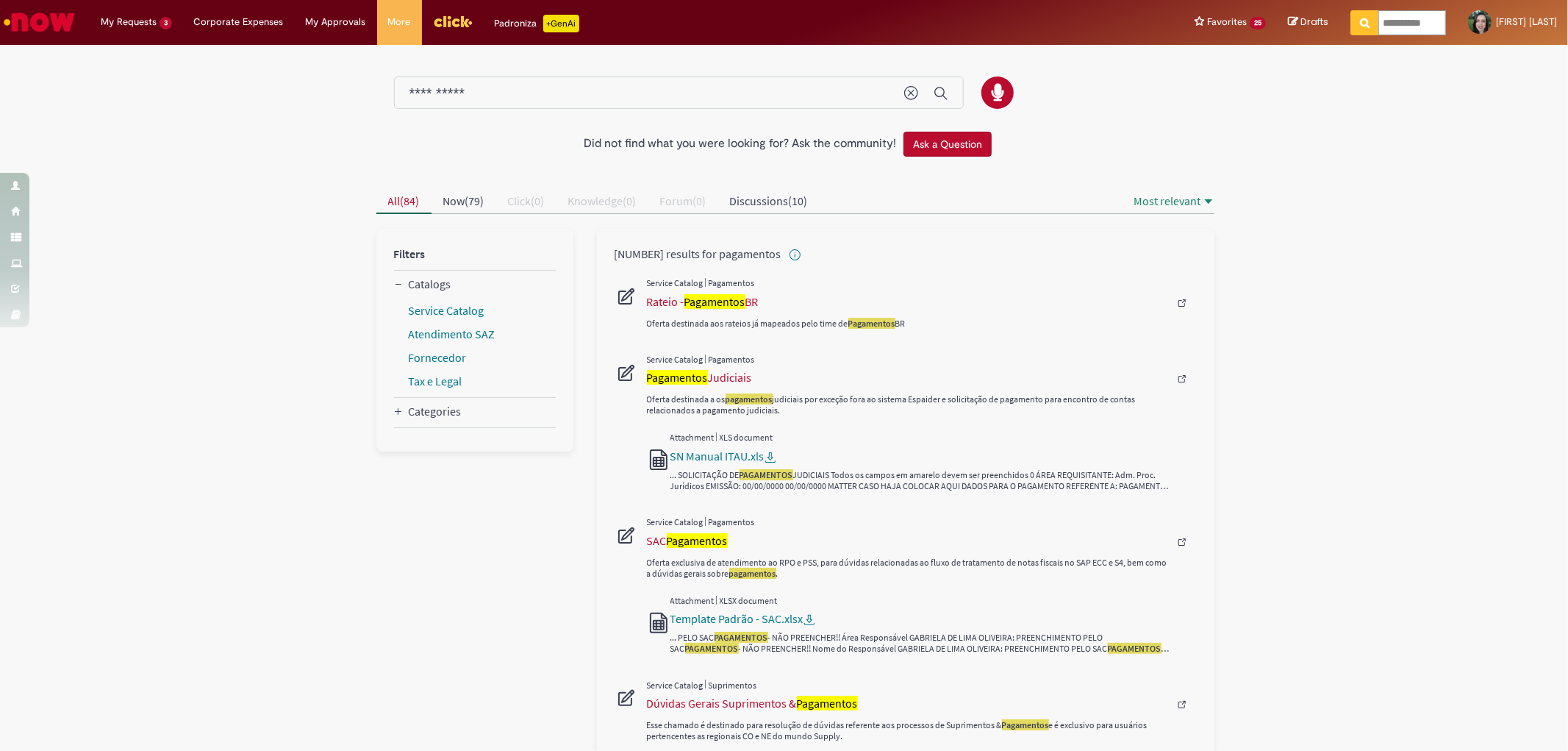 click on "**********" at bounding box center [1412, 23] 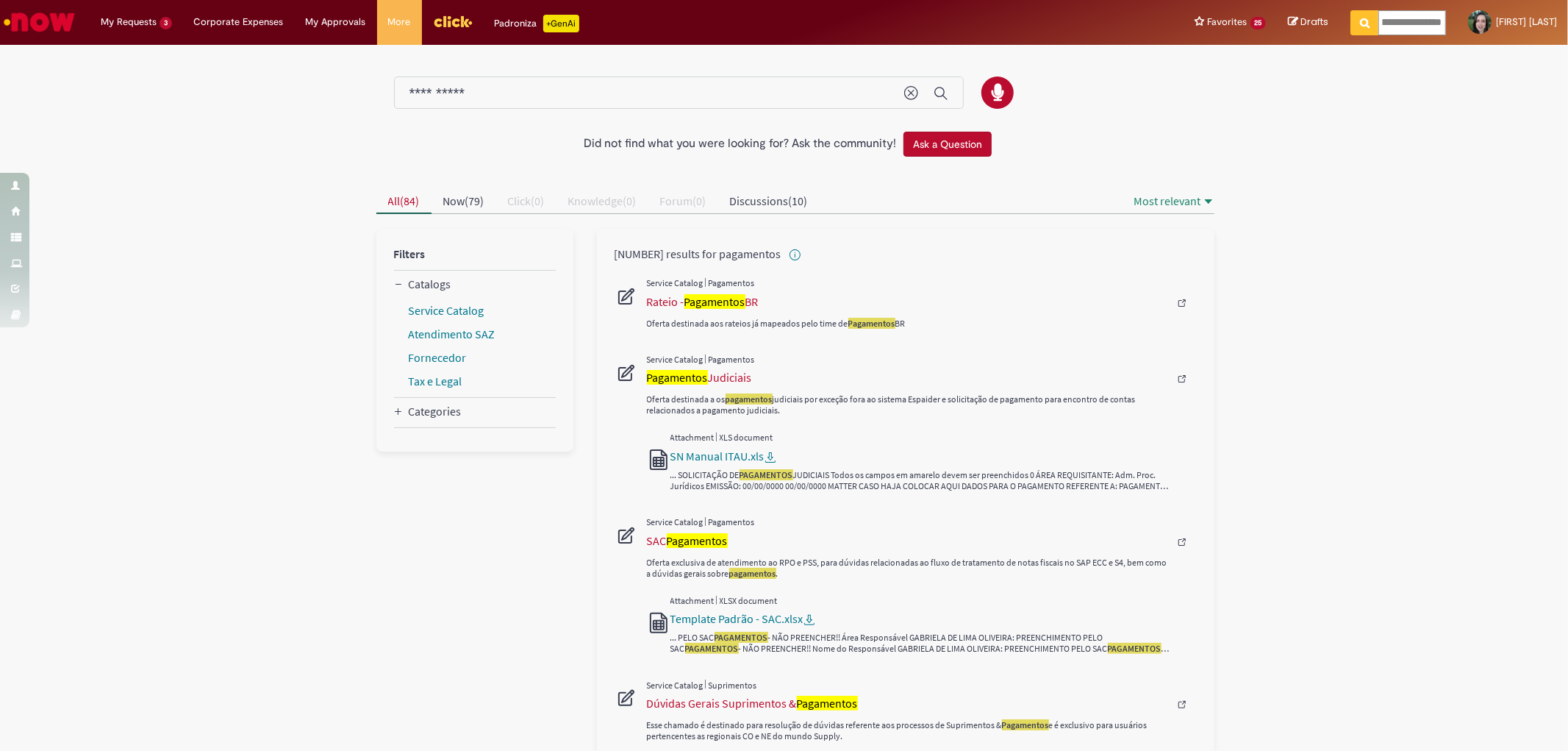 type on "**********" 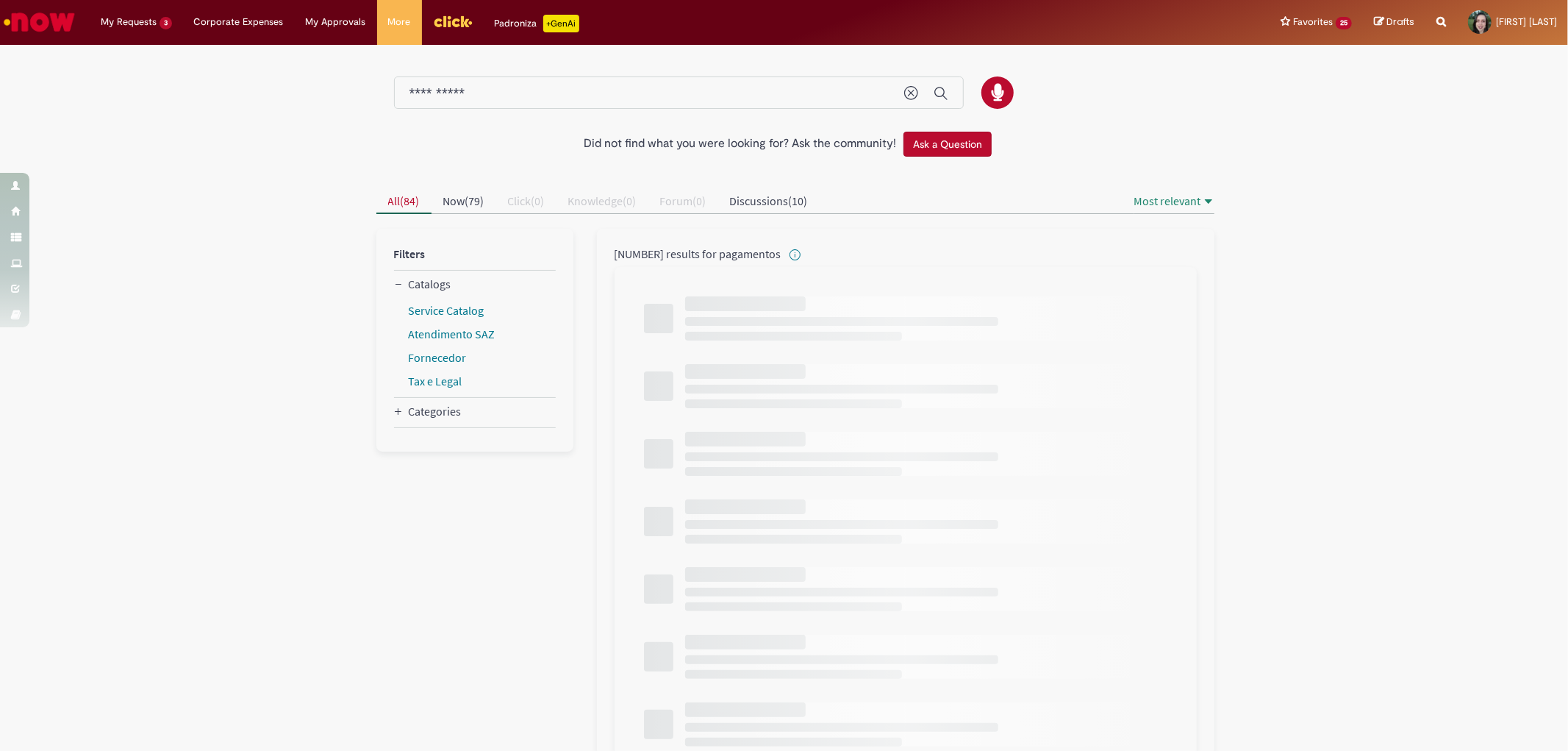 type on "**********" 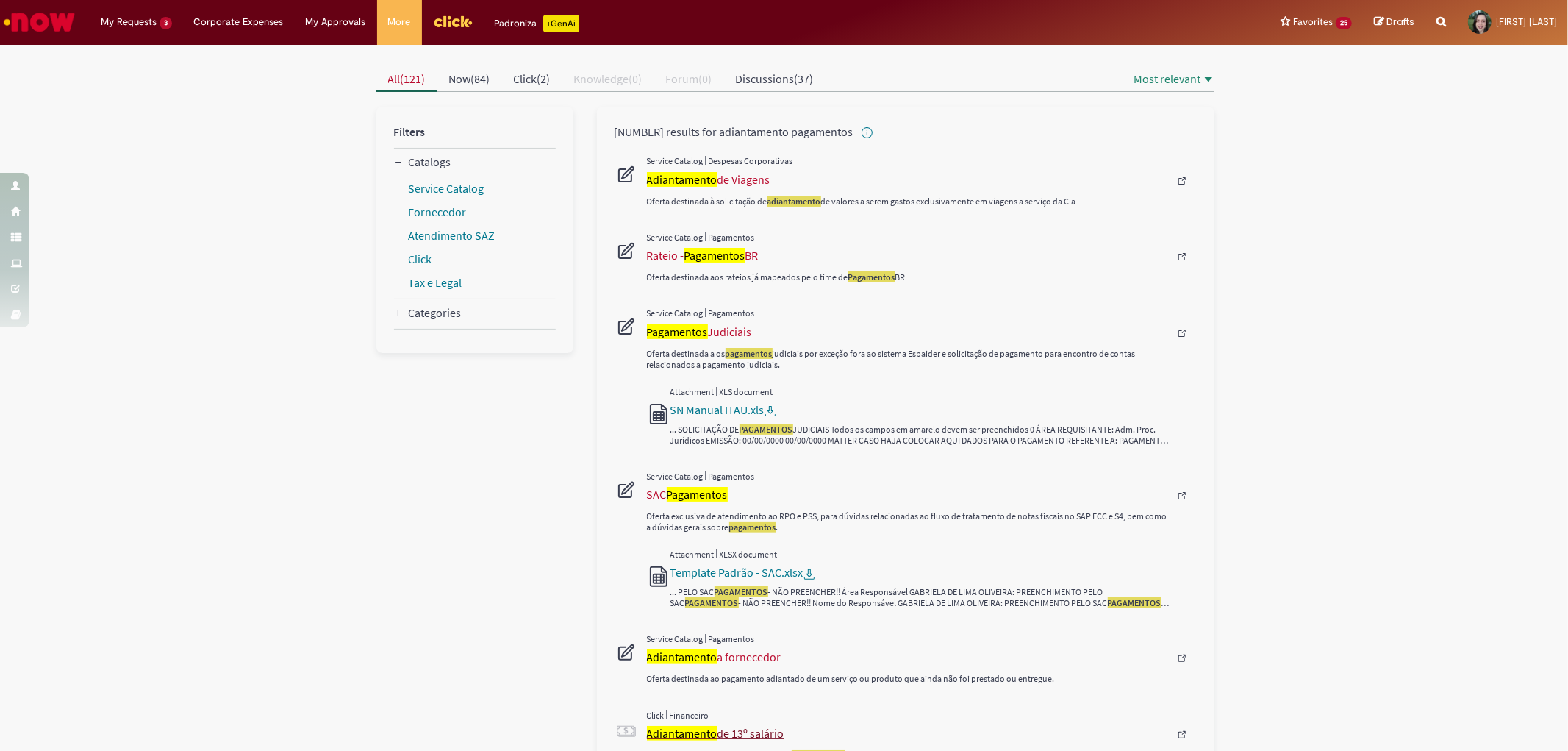 scroll, scrollTop: 0, scrollLeft: 0, axis: both 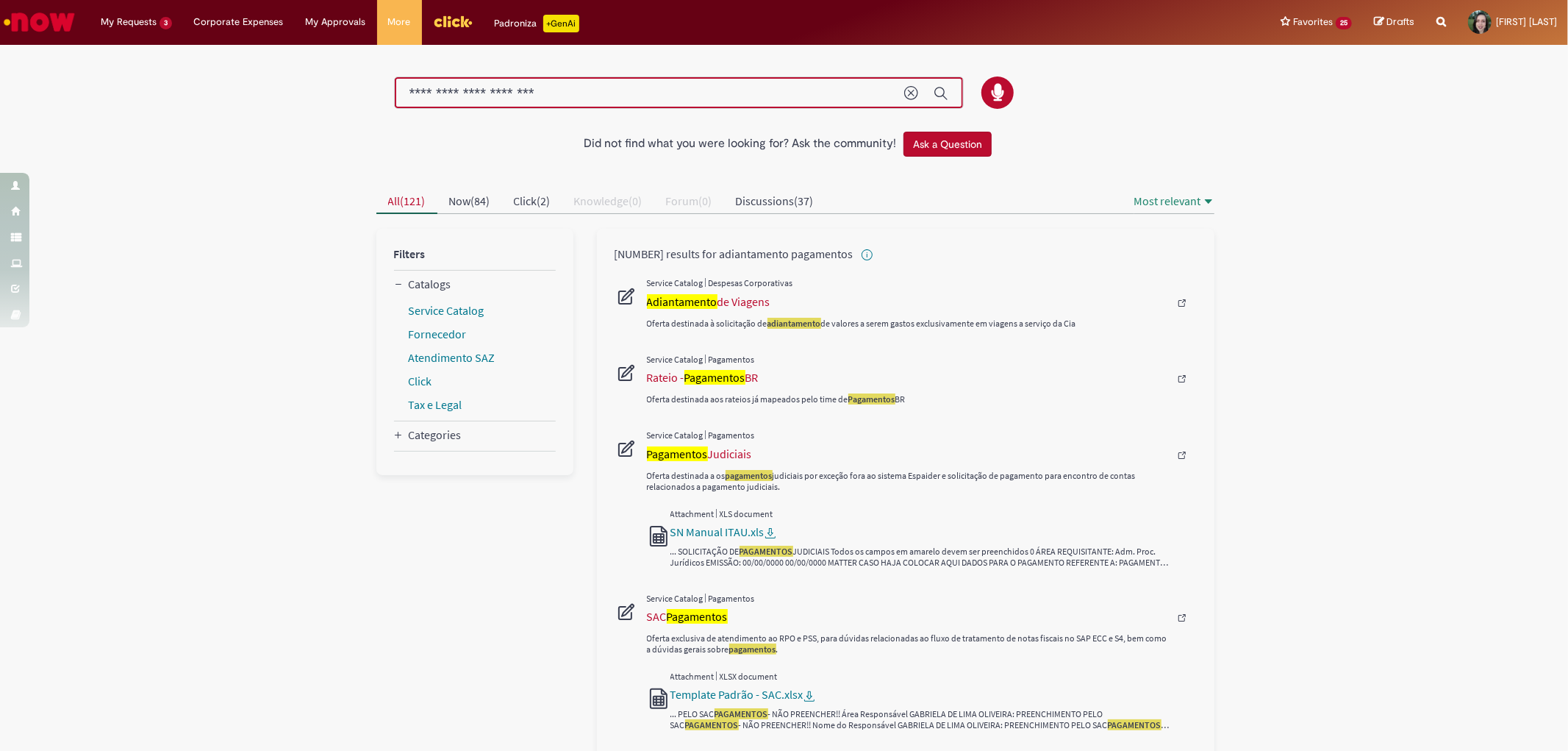 drag, startPoint x: 595, startPoint y: 90, endPoint x: 254, endPoint y: 90, distance: 341 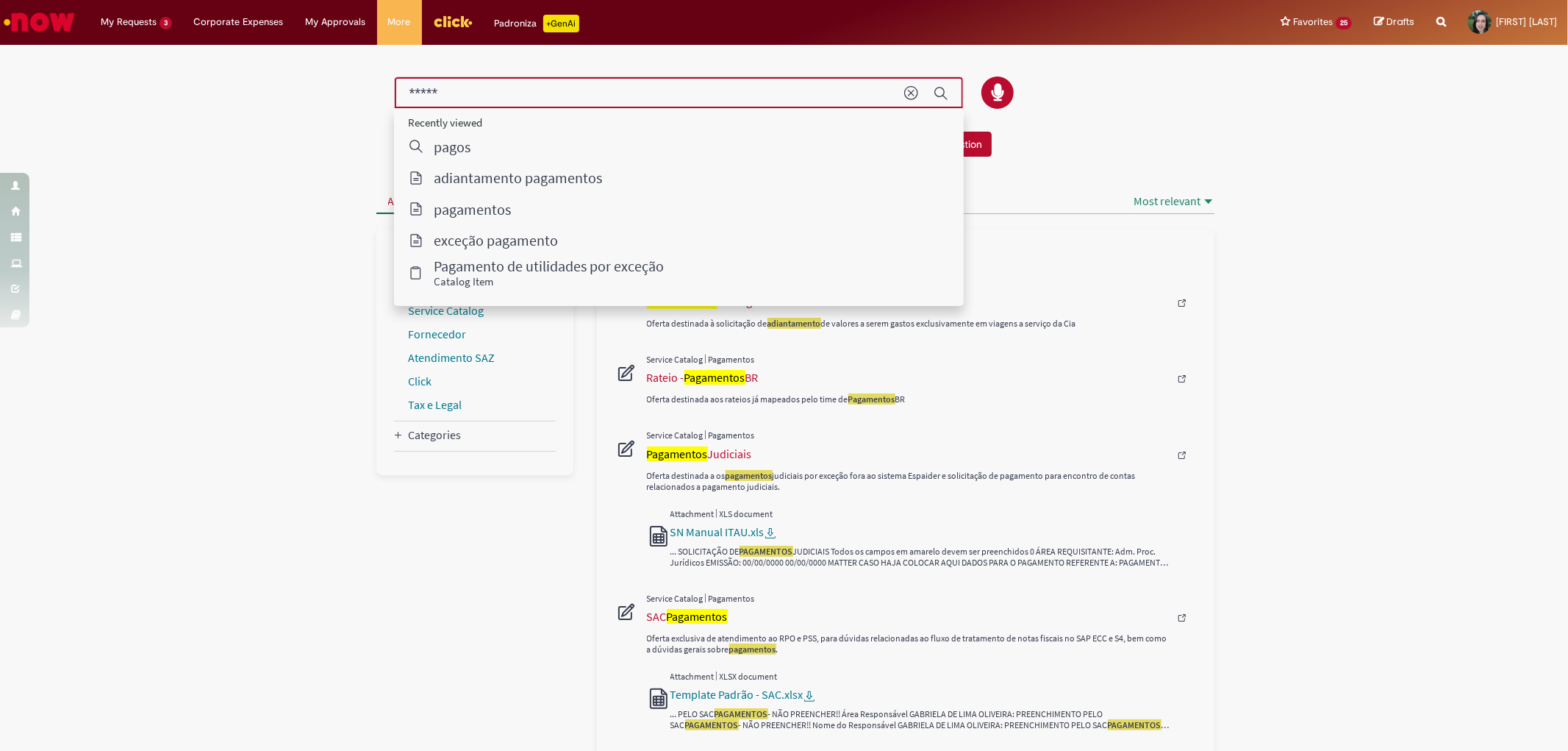 type on "*****" 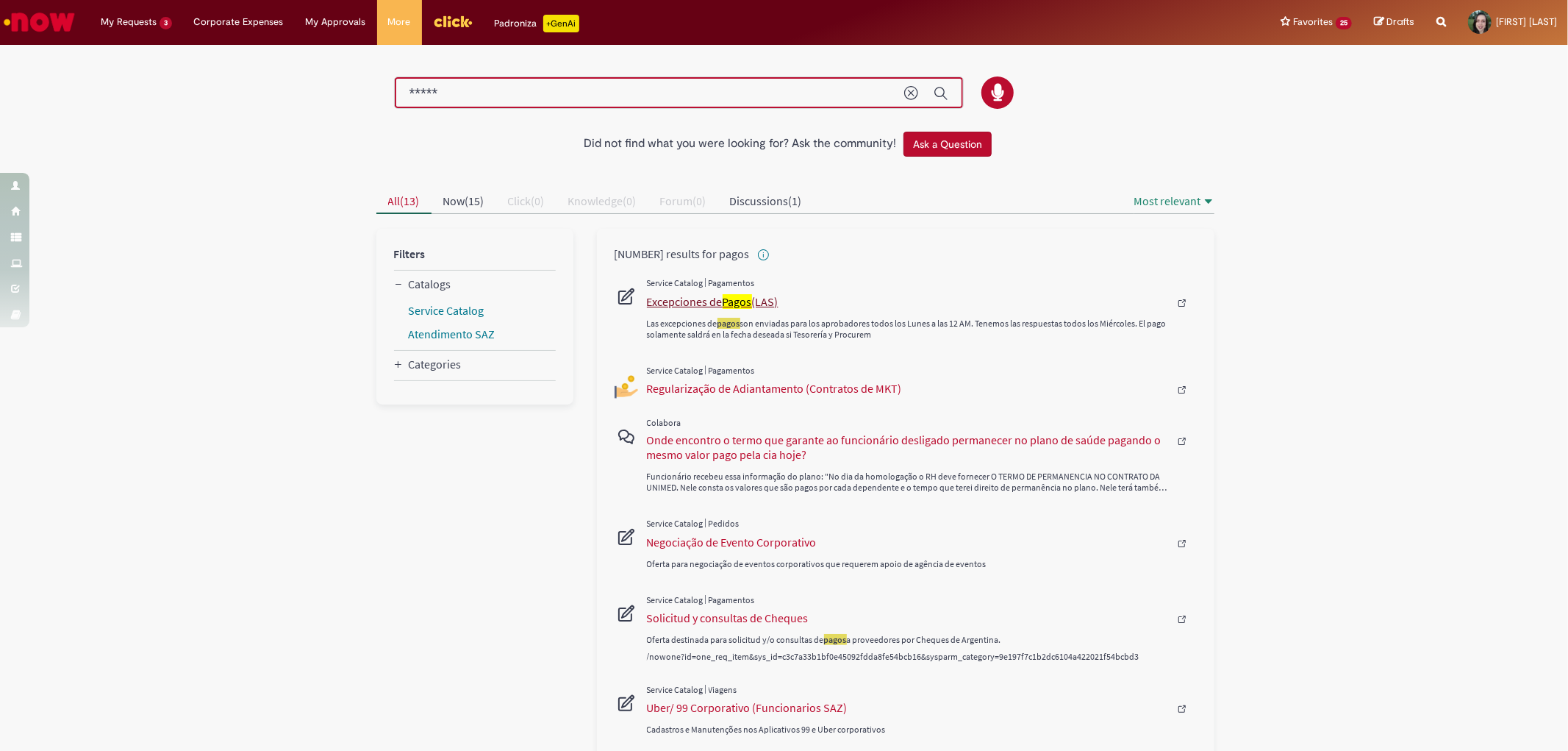 click on "Excepciones de  Pagos  (LAS)" at bounding box center [908, 302] 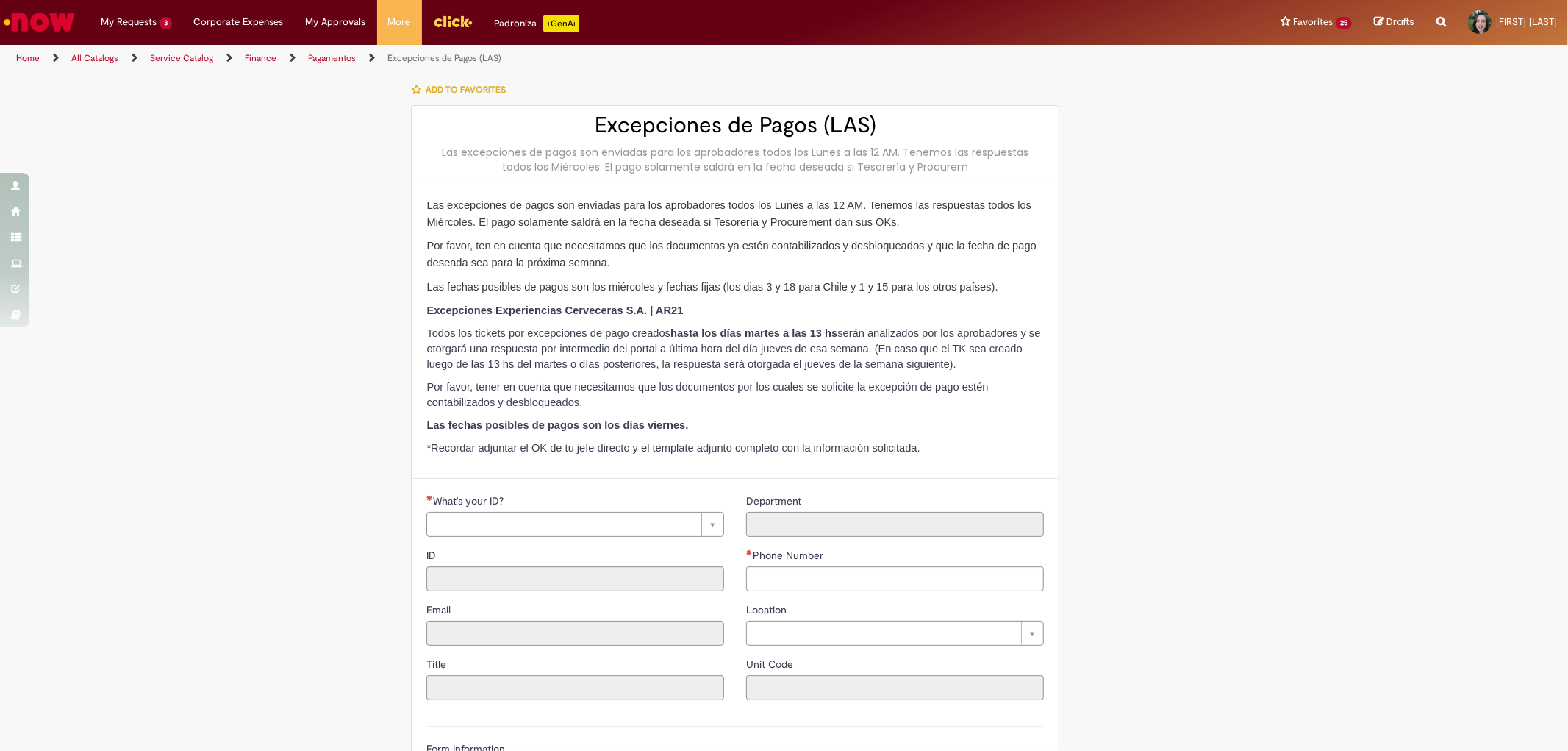 type on "********" 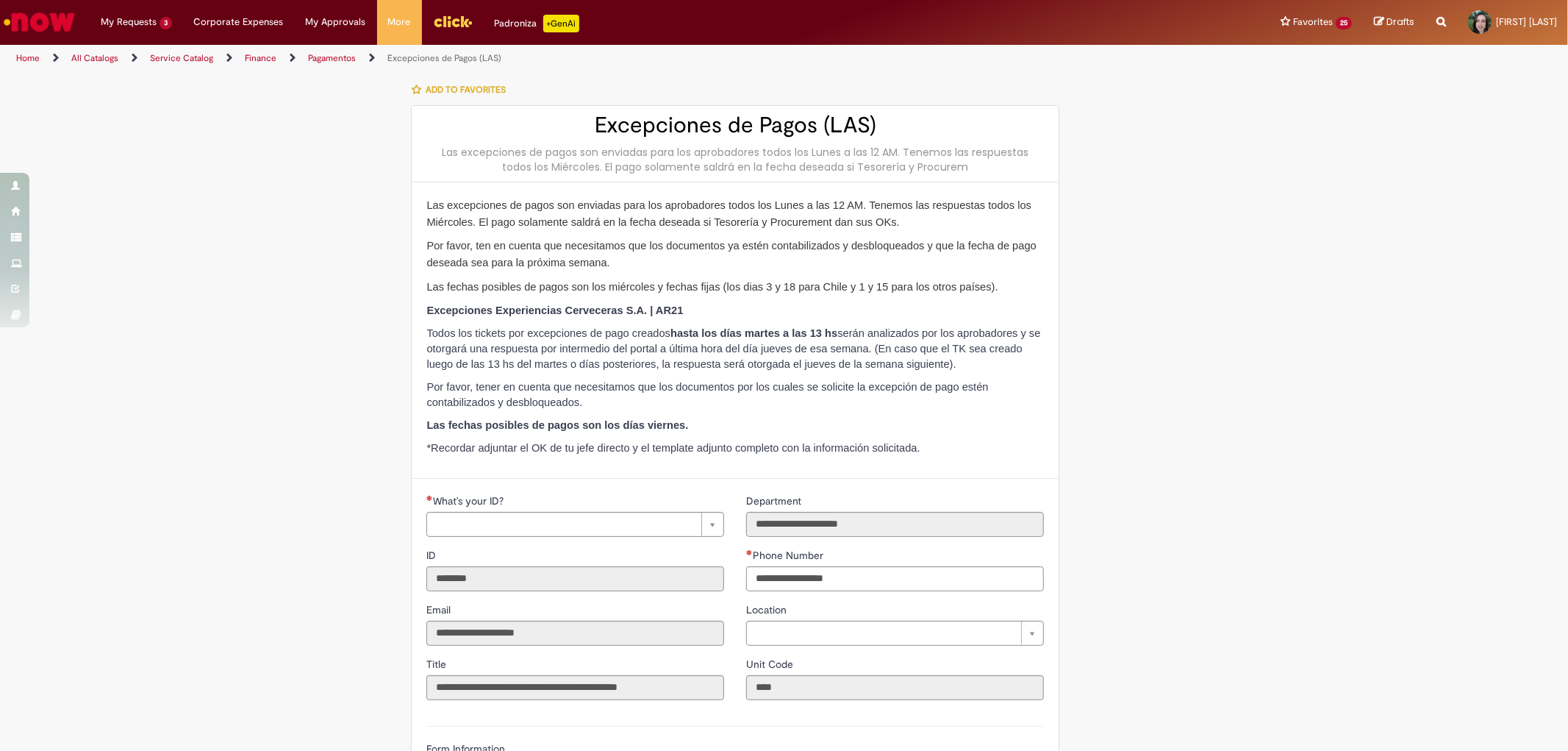 type on "**********" 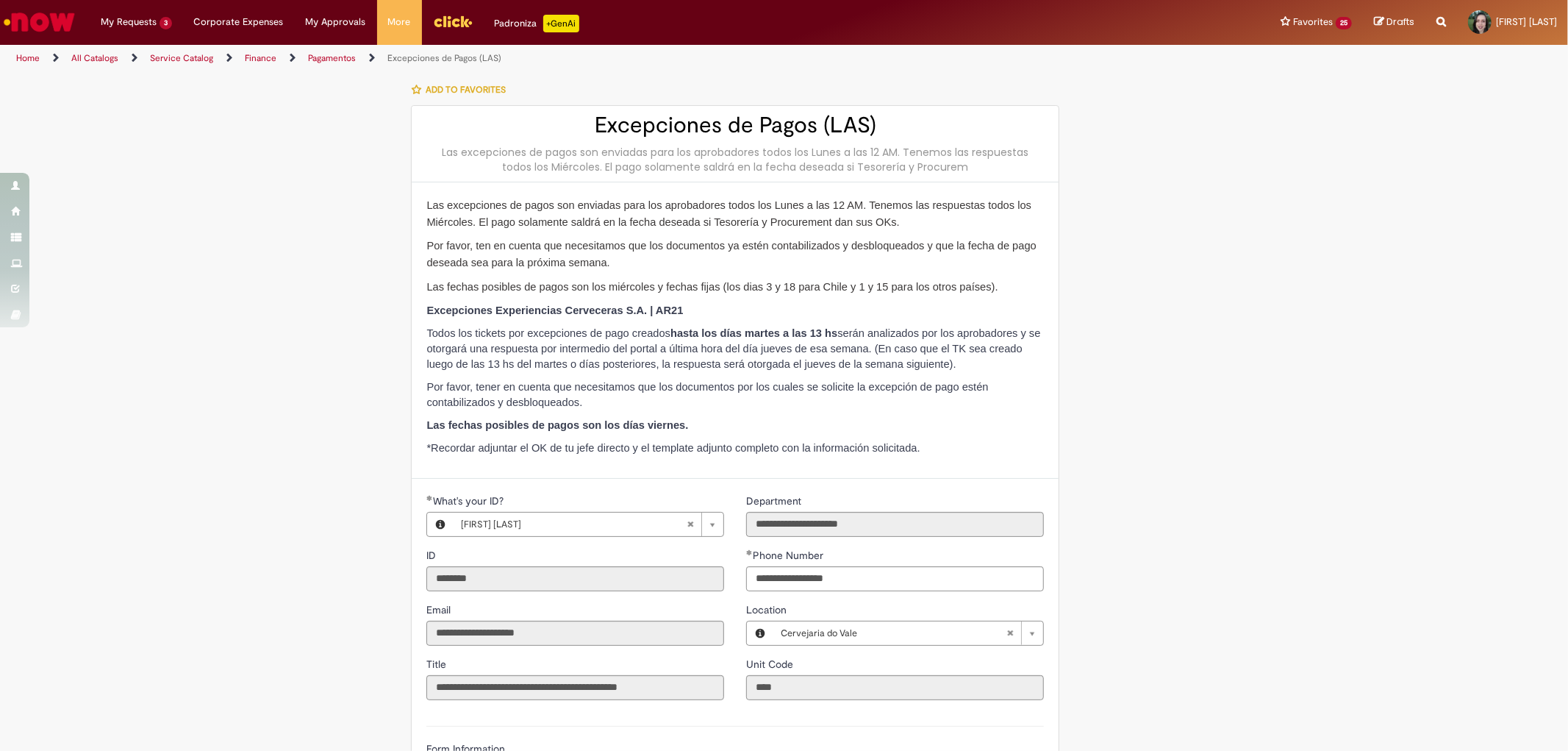 type on "**********" 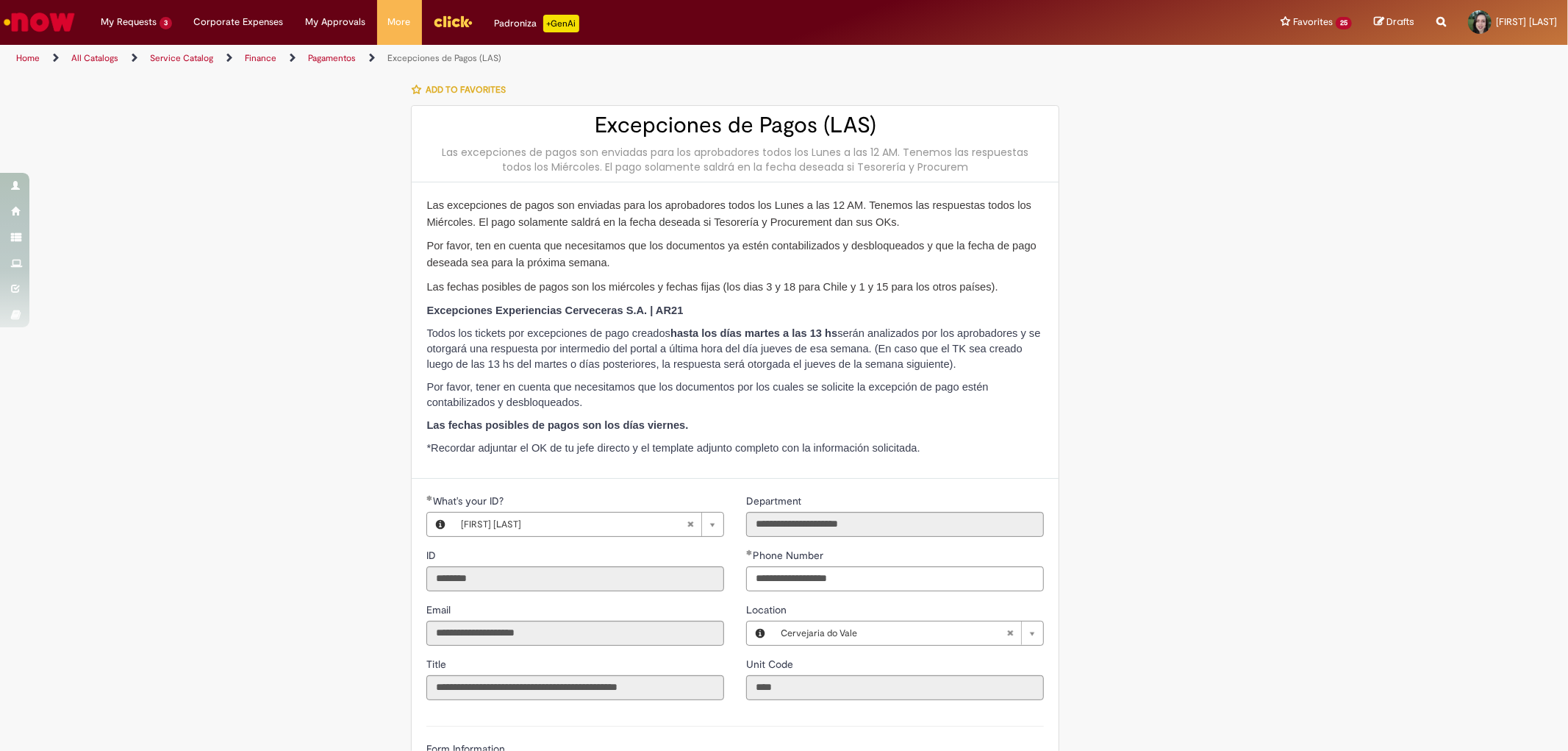 scroll, scrollTop: 327, scrollLeft: 0, axis: vertical 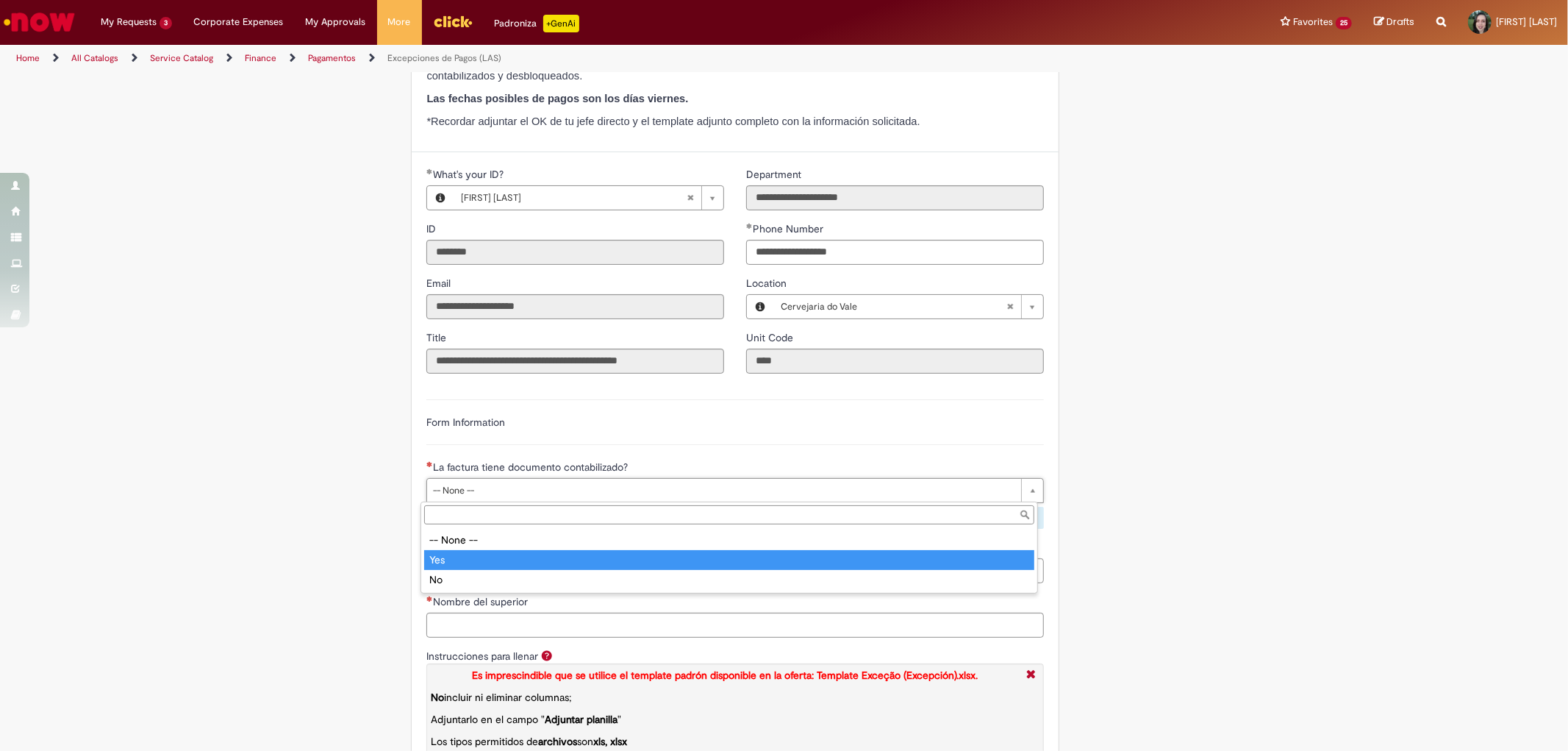 type on "***" 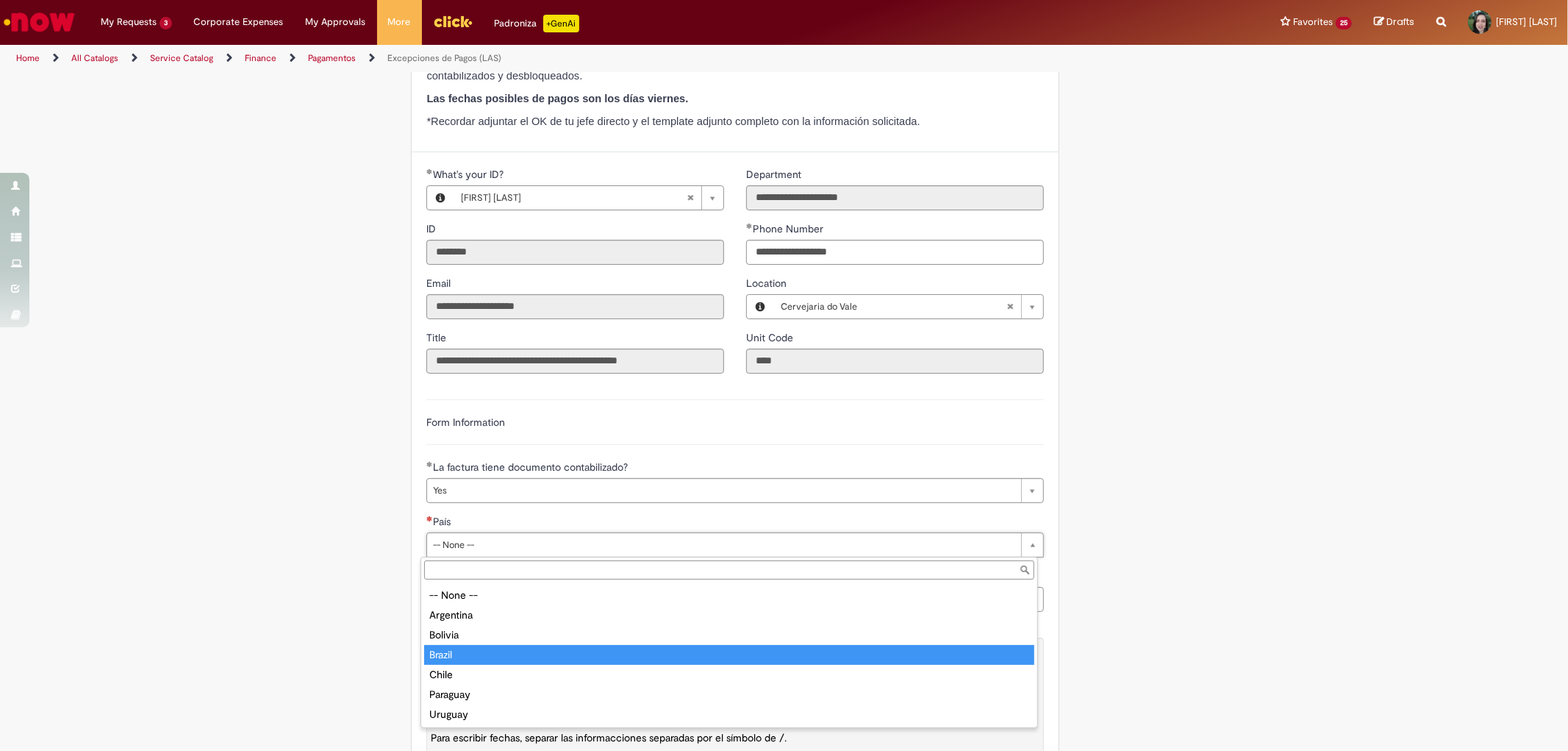 type on "******" 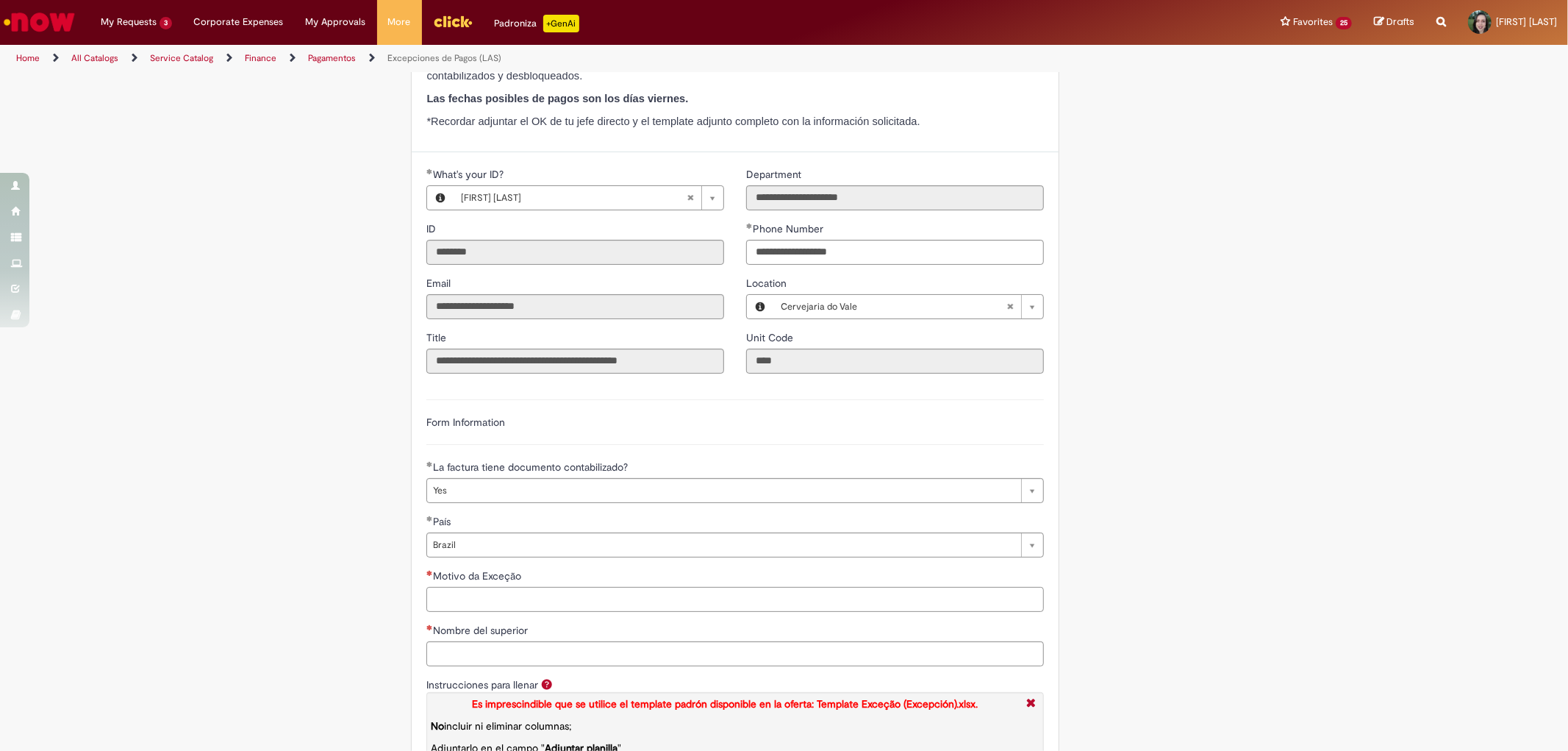 click on "Motivo da Exceção" at bounding box center (735, 599) 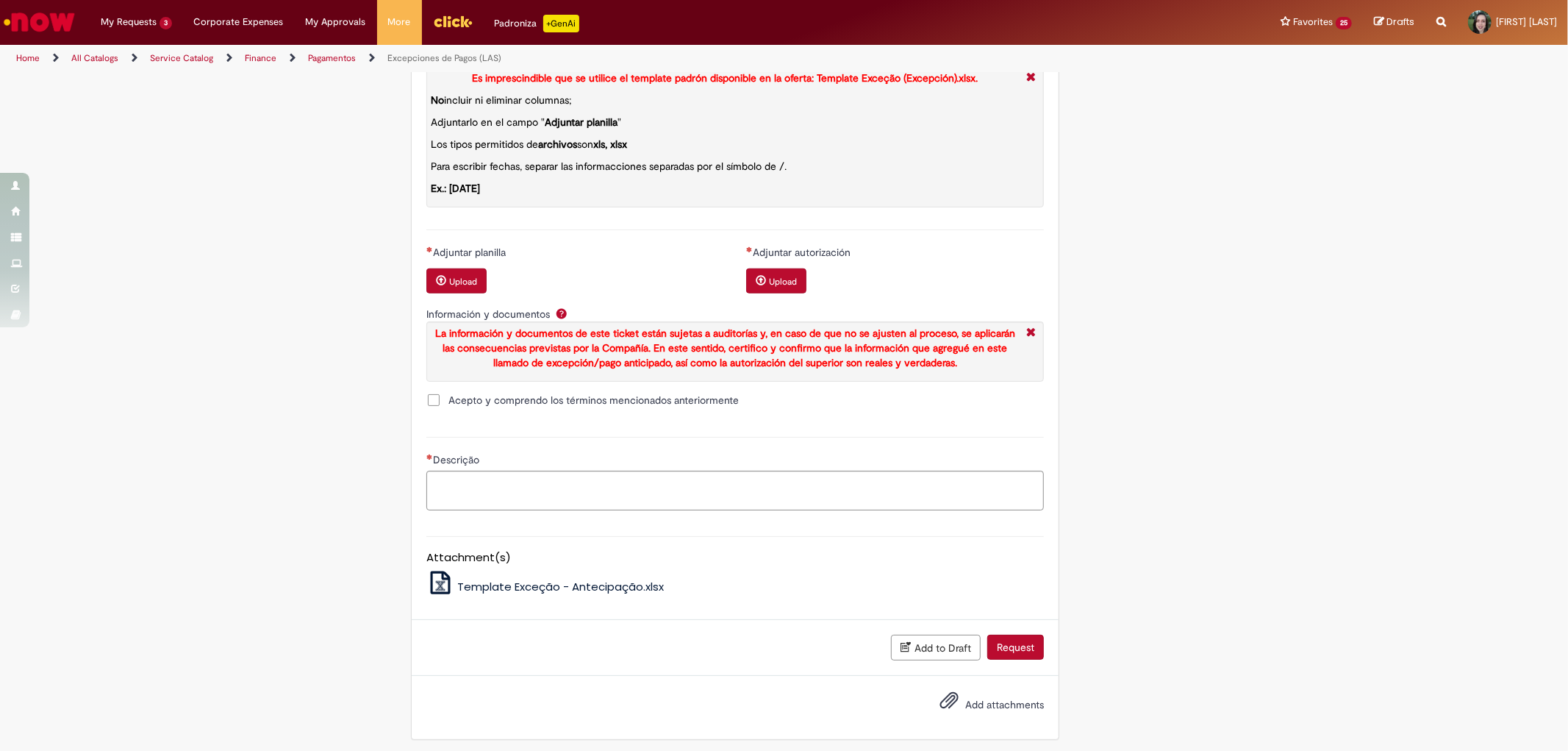 scroll, scrollTop: 962, scrollLeft: 0, axis: vertical 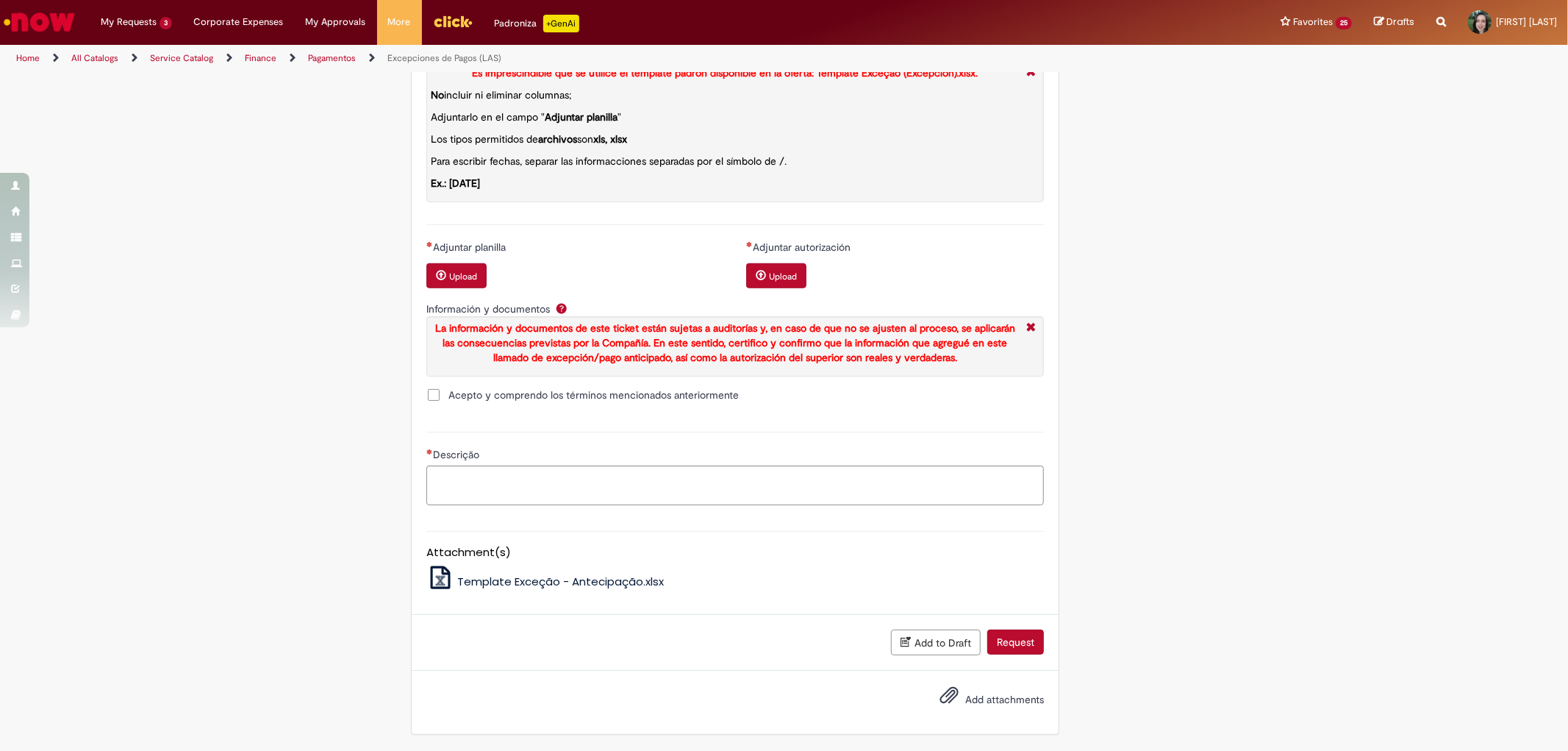 click on "Add to favorites
Excepciones de Pagos (LAS)
Las excepciones de pagos son enviadas para los aprobadores todos los Lunes a las 12 AM. Tenemos las respuestas todos los Miércoles. El pago solamente saldrá en la fecha deseada si Tesorería y Procurem
Las excepciones de pagos son enviadas para los aprobadores todos los Lunes a las 12 AM. Tenemos las respuestas todos los Miércoles. El pago solamente saldrá en la fecha deseada si Tesorería y Procurement dan sus OKs.
Por favor, ten en cuenta que necesitamos que los documentos ya estén contabilizados y desbloqueados y que la fecha de pago deseada sea para la próxima semana.
Las fechas posibles de pagos son los miércoles y fechas fijas (los dias 3 y 18 para Chile y 1 y 15 para los otros países).
Excepciones Experiencias Cerveceras S.A. | AR21
Todos los tickets por excepciones de pago creados  hasta los días martes a las 13 hs" at bounding box center [784, -67] 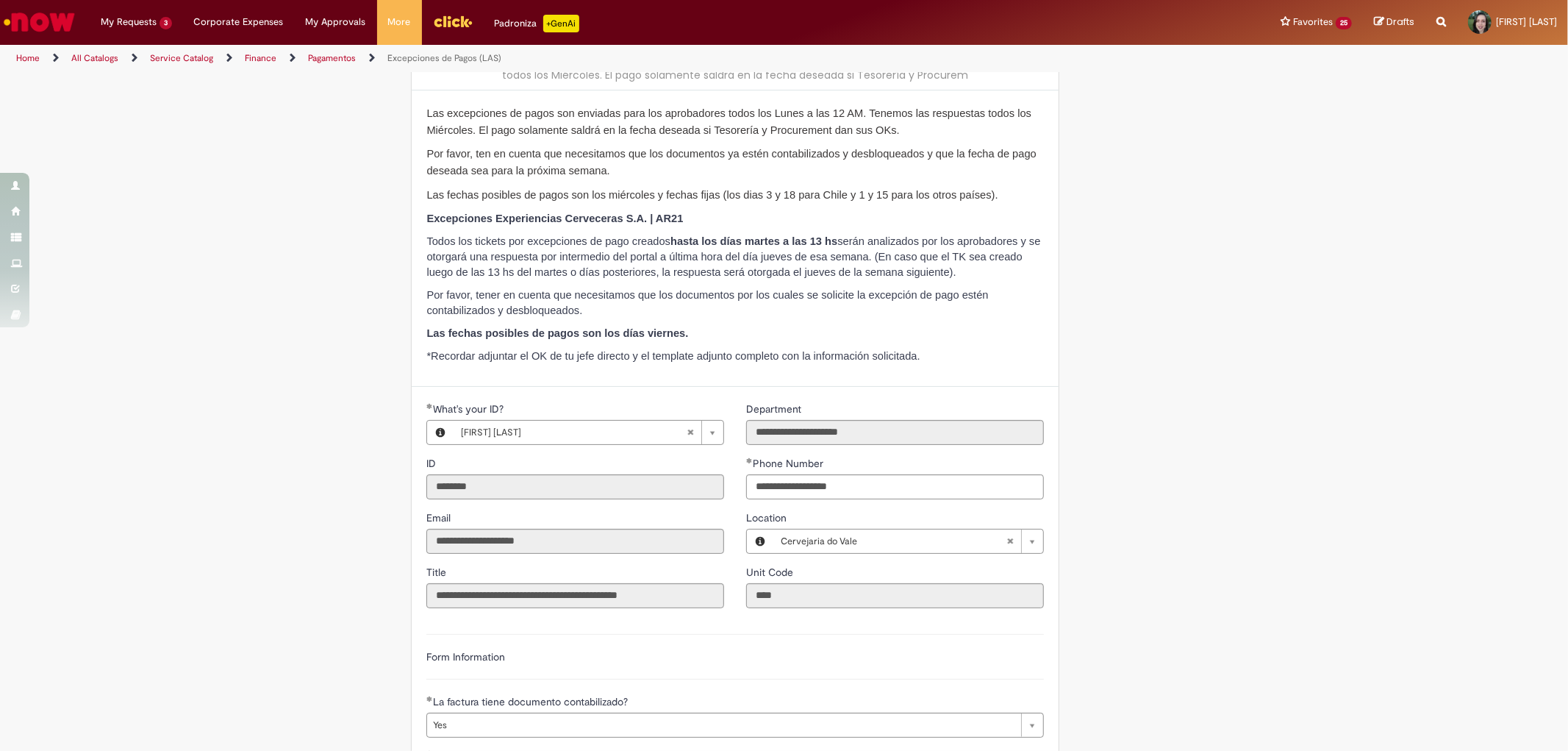 scroll, scrollTop: 0, scrollLeft: 0, axis: both 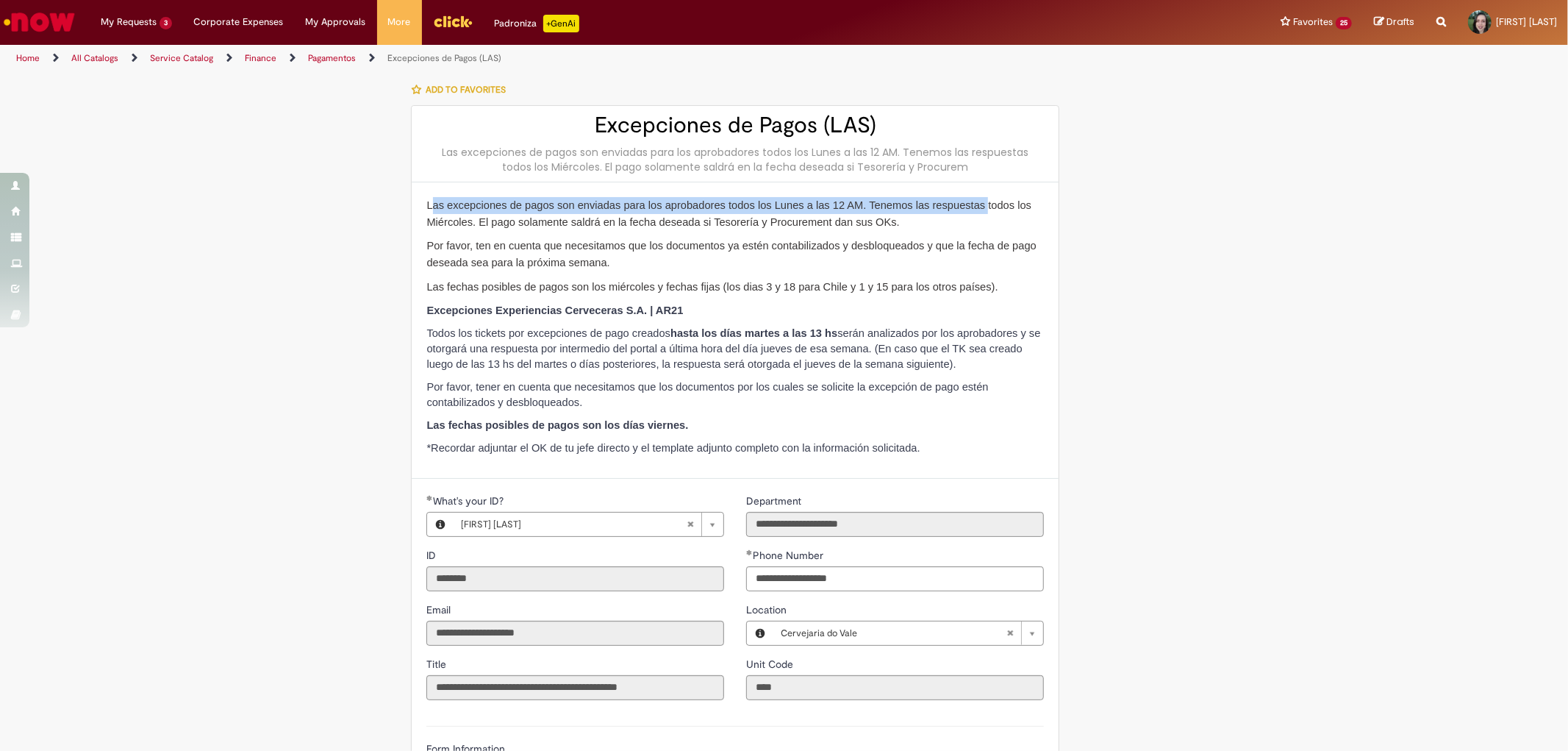 drag, startPoint x: 427, startPoint y: 206, endPoint x: 920, endPoint y: 213, distance: 493.04969 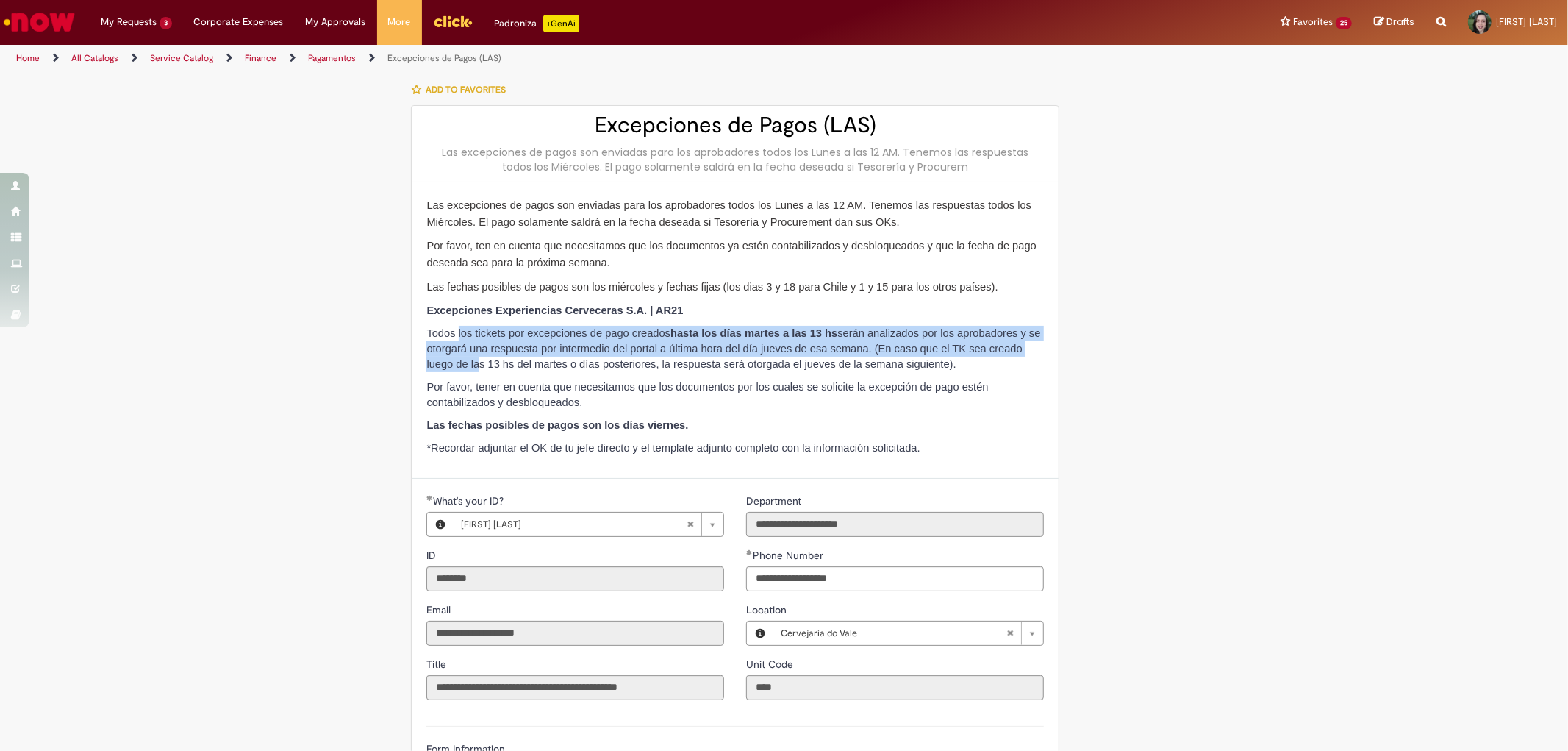 drag, startPoint x: 449, startPoint y: 335, endPoint x: 945, endPoint y: 355, distance: 496.4031 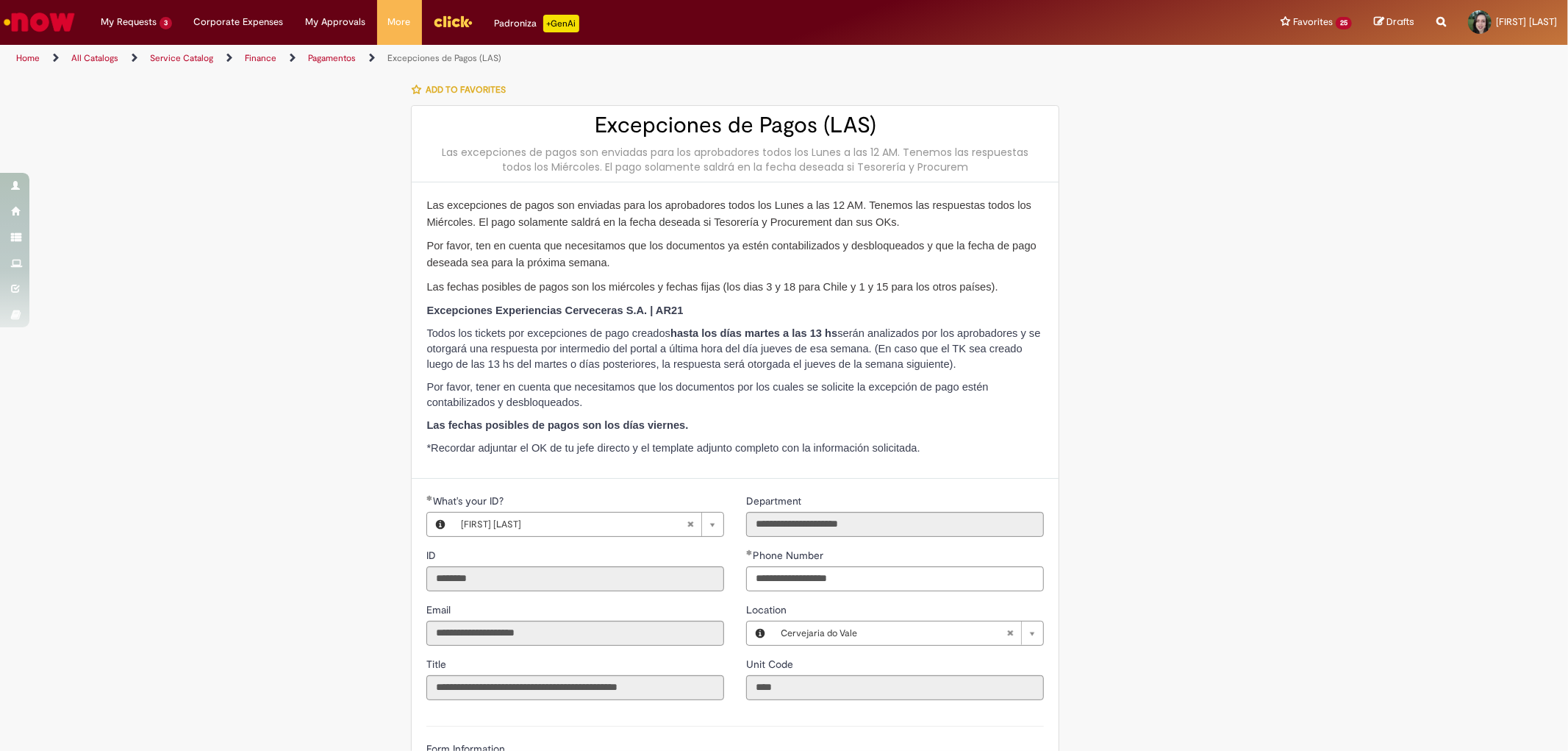 click on "Todos los tickets por excepciones de pago creados  hasta los días martes a las 13 hs  serán analizados por los aprobadores y se otorgará una respuesta por intermedio del portal a última hora del día jueves de esa semana. (En caso que el TK sea creado luego de las 13 hs del martes o días posteriores, la respuesta será otorgada el jueves de la semana siguiente)." at bounding box center (735, 349) 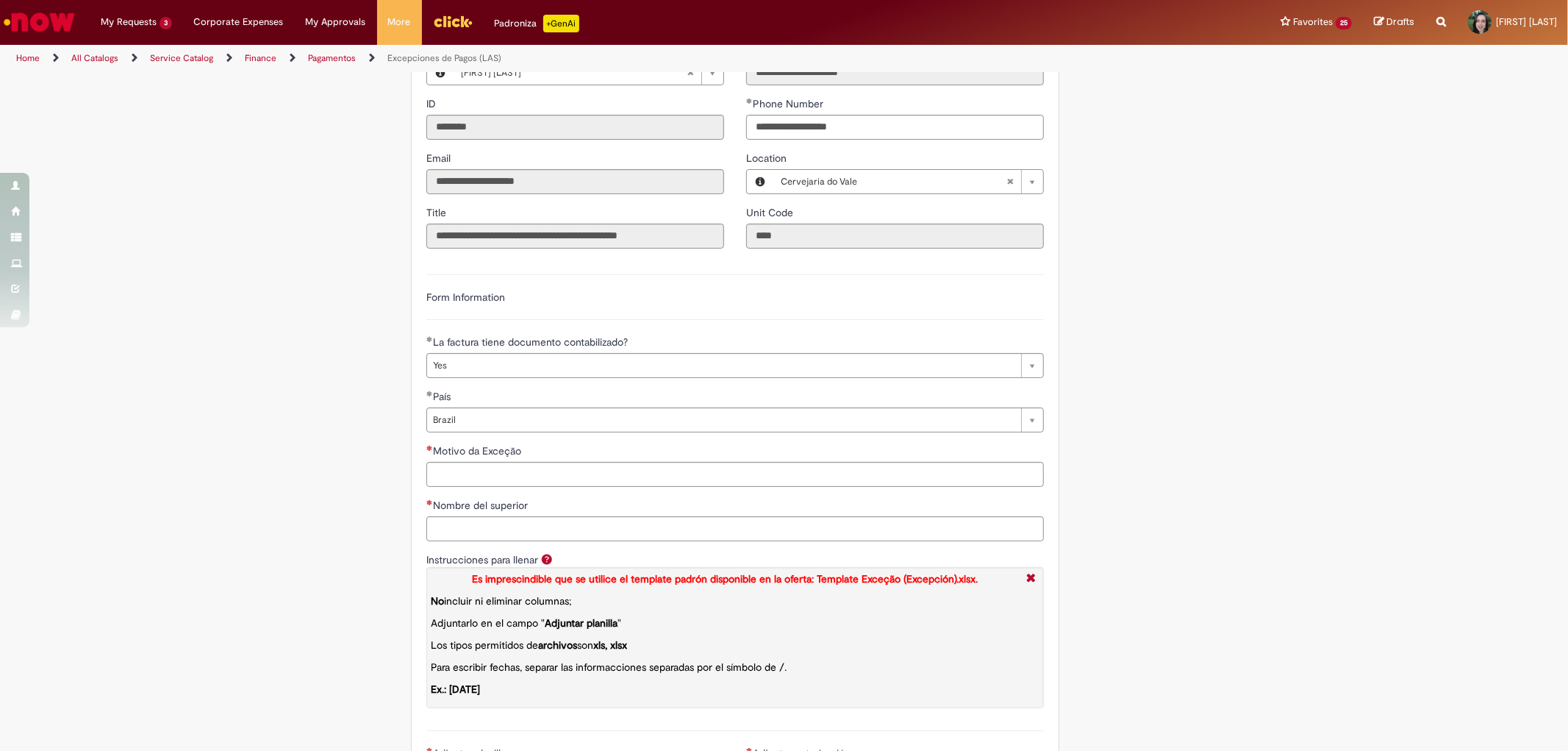 scroll, scrollTop: 490, scrollLeft: 0, axis: vertical 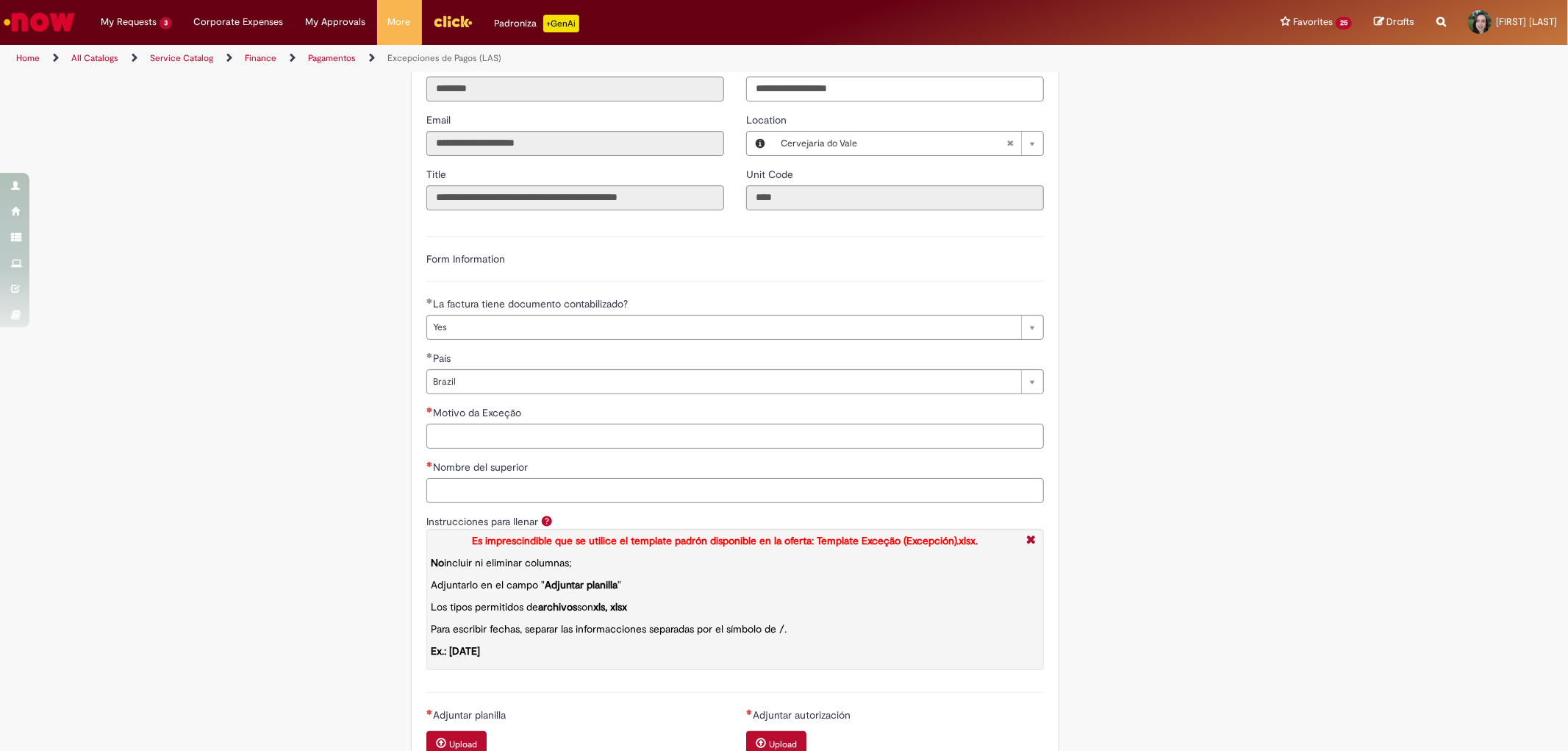 click on "Nombre del superior" at bounding box center (735, 491) 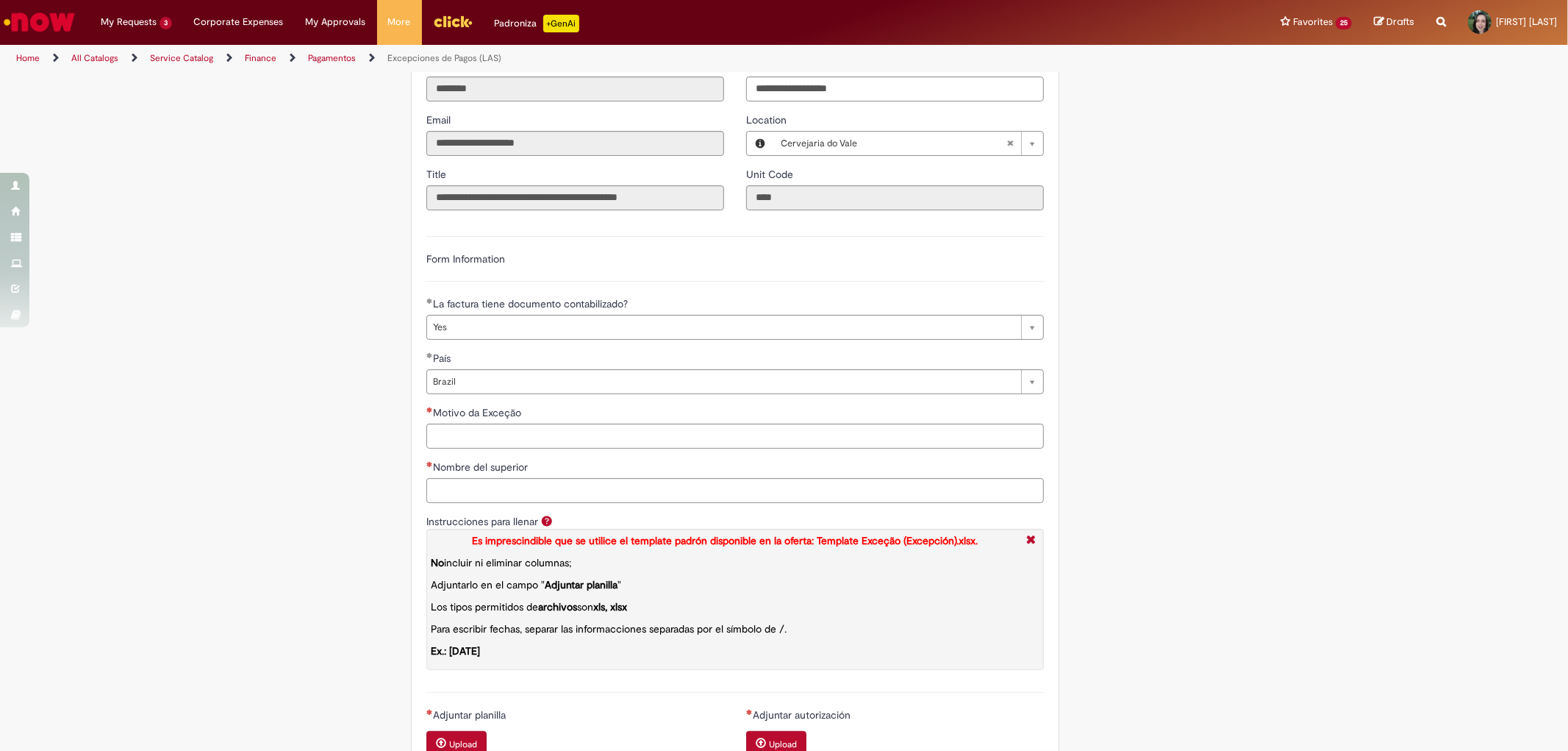 click on "Tire dúvidas com LupiAssist    +GenAI
Oi! Eu sou LupiAssist, uma Inteligência Artificial Generativa em constante aprendizado   Meu conteúdo é monitorado para trazer uma melhor experiência
Dúvidas comuns:
Só mais um instante, estou consultando nossas bases de conhecimento  e escrevendo a melhor resposta pra você!
Title
Lorem ipsum dolor sit amet    Fazer uma nova pergunta
Gerei esta resposta utilizando IA Generativa em conjunto com os nossos padrões. Em caso de divergência, os documentos oficiais prevalecerão.
Saiba mais em:
Ou ligue para:
E aí, te ajudei?
Sim, obrigado!" at bounding box center (784, 401) 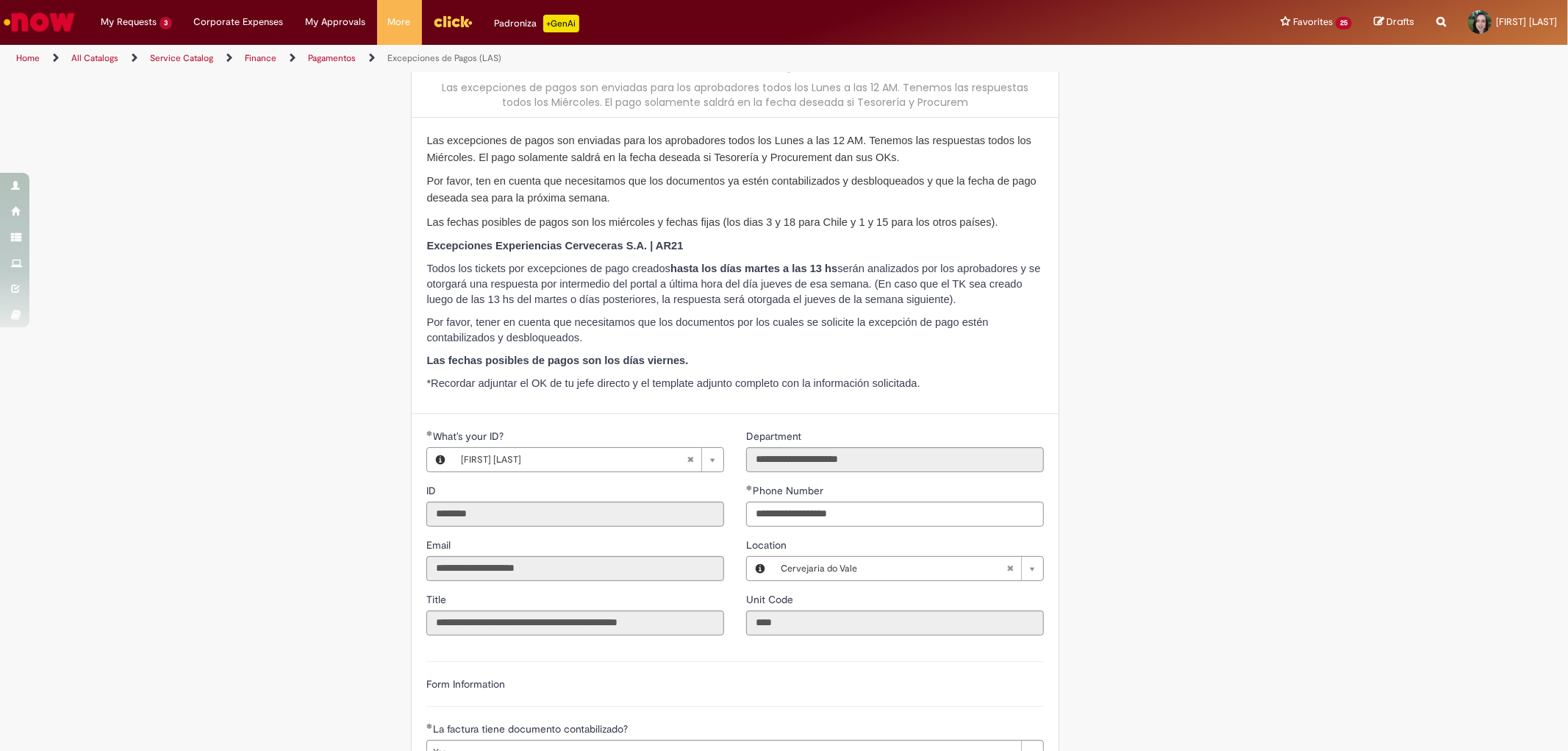 scroll, scrollTop: 0, scrollLeft: 0, axis: both 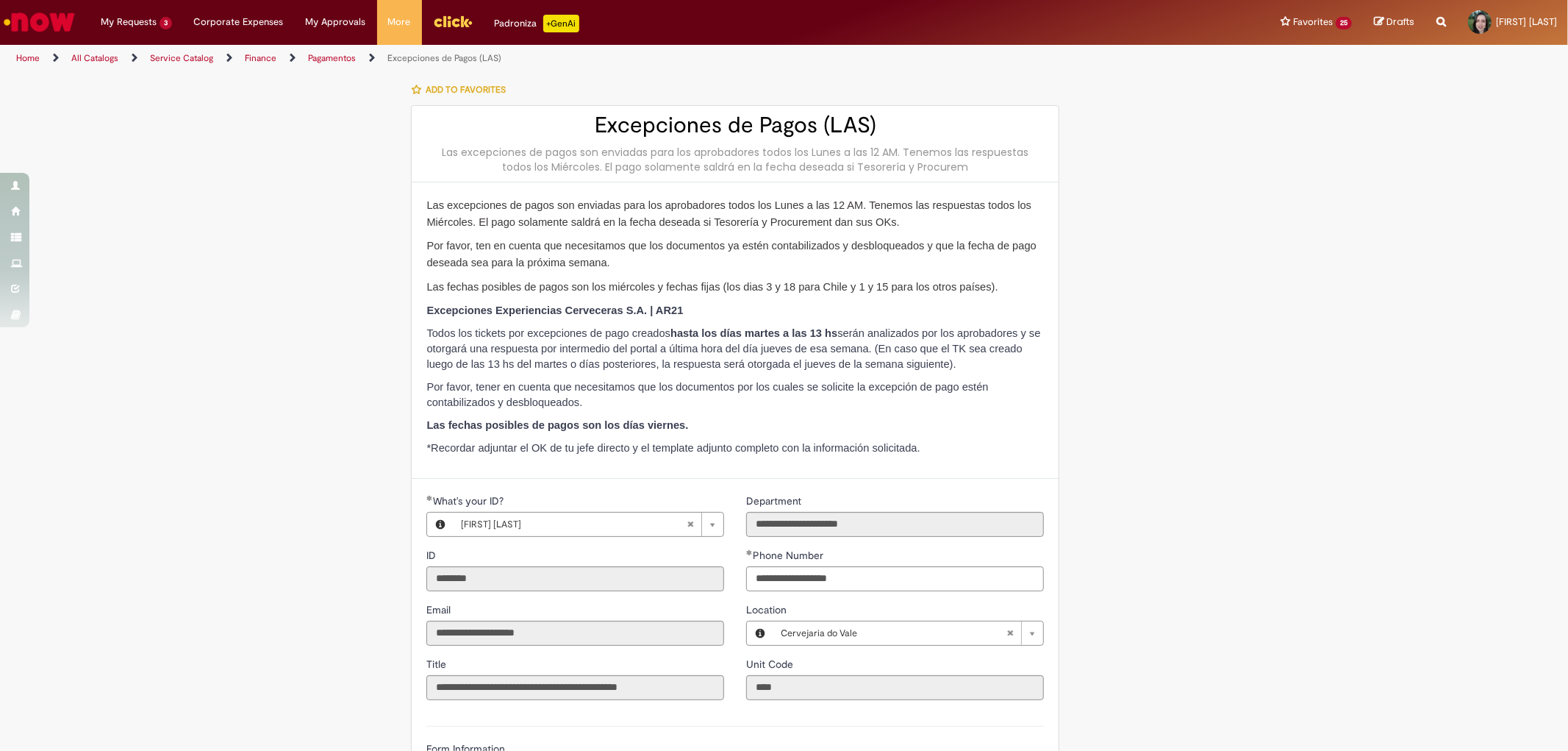 click on "Tire dúvidas com LupiAssist    +GenAI
Oi! Eu sou LupiAssist, uma Inteligência Artificial Generativa em constante aprendizado   Meu conteúdo é monitorado para trazer uma melhor experiência
Dúvidas comuns:
Só mais um instante, estou consultando nossas bases de conhecimento  e escrevendo a melhor resposta pra você!
Title
Lorem ipsum dolor sit amet    Fazer uma nova pergunta
Gerei esta resposta utilizando IA Generativa em conjunto com os nossos padrões. Em caso de divergência, os documentos oficiais prevalecerão.
Saiba mais em:
Ou ligue para:
E aí, te ajudei?
Sim, obrigado!" at bounding box center [784, 891] 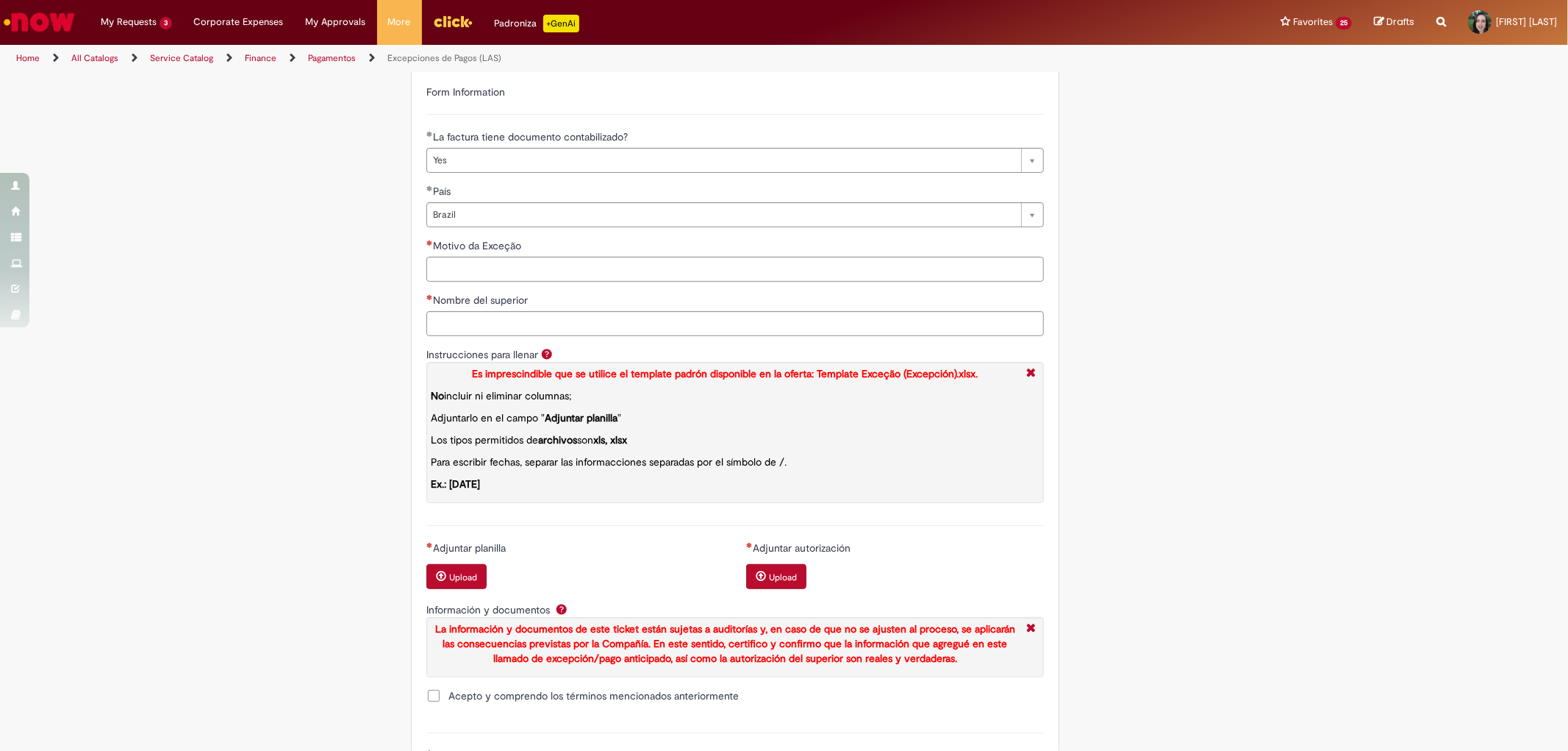 scroll, scrollTop: 817, scrollLeft: 0, axis: vertical 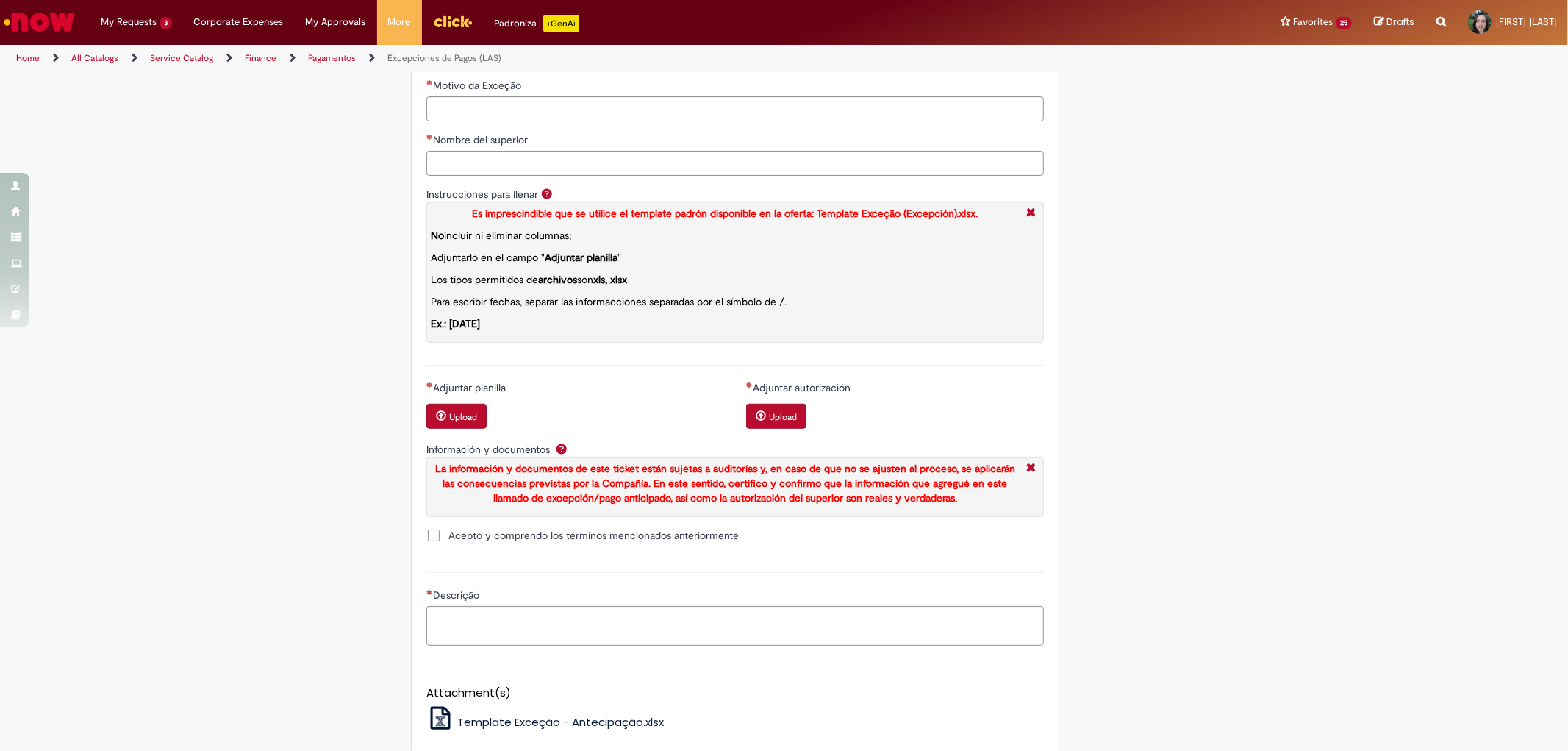 click on "Template Exceção - Antecipação.xlsx" at bounding box center [560, 722] 